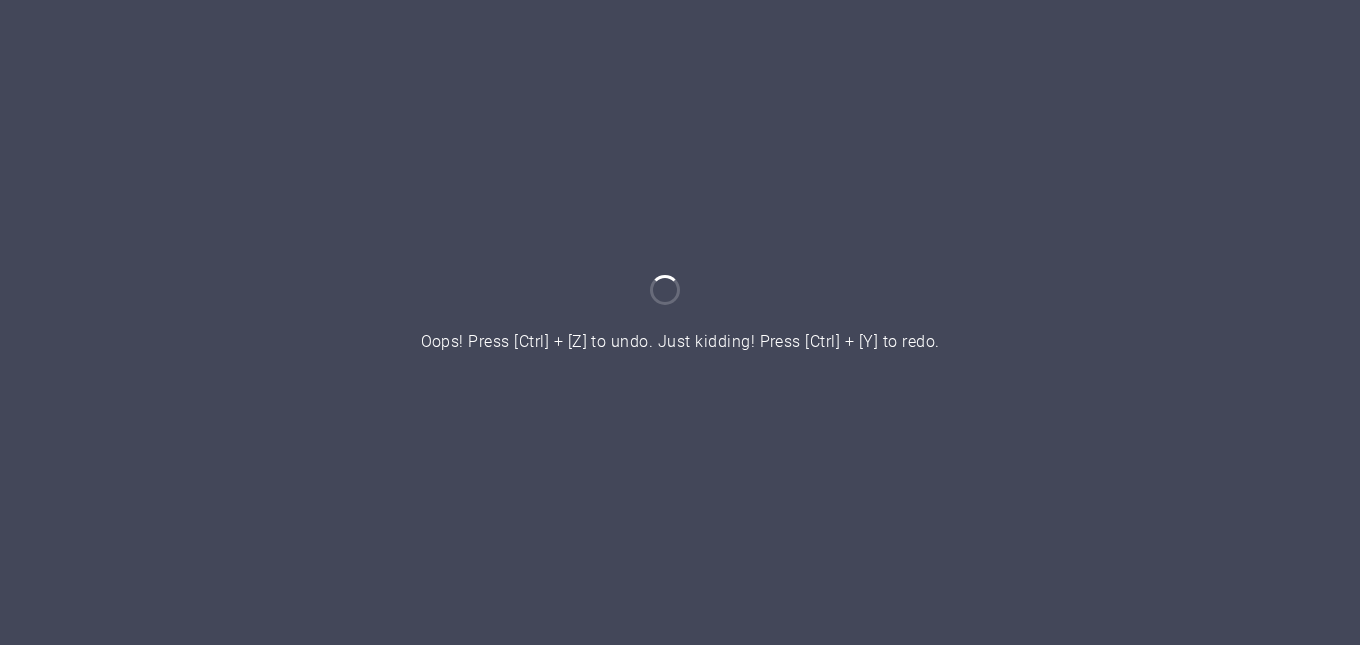 scroll, scrollTop: 0, scrollLeft: 0, axis: both 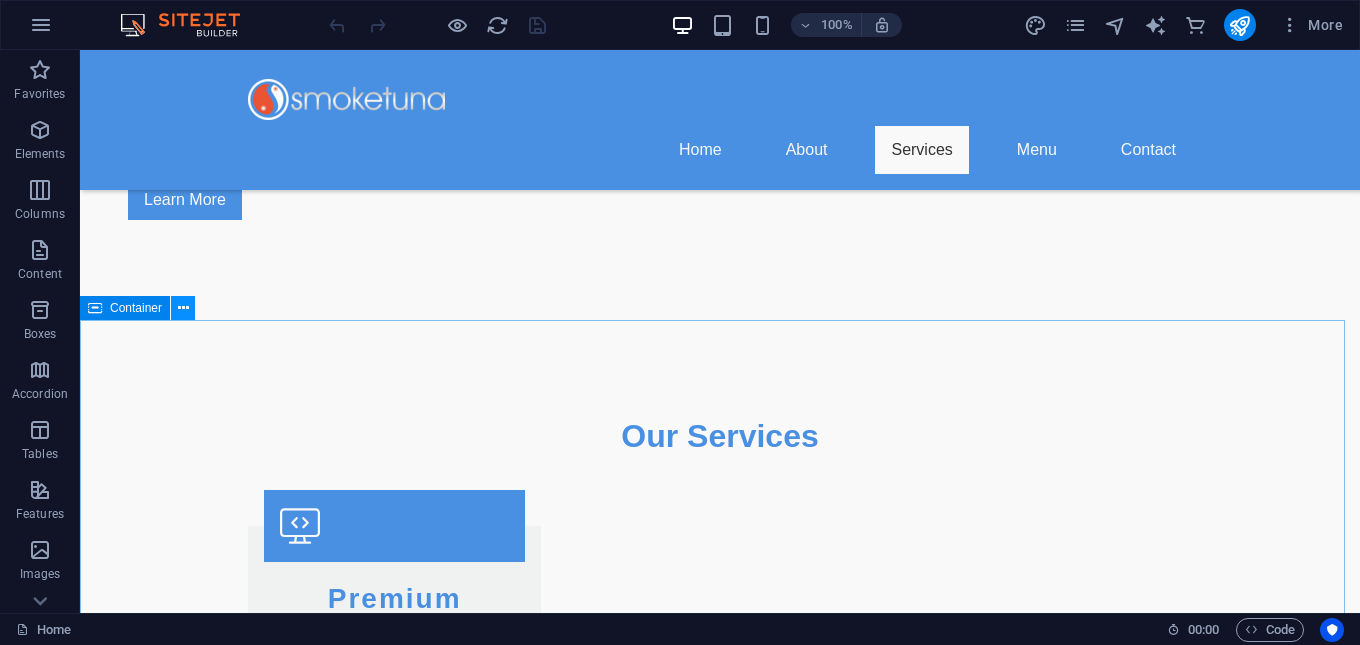 click at bounding box center [183, 308] 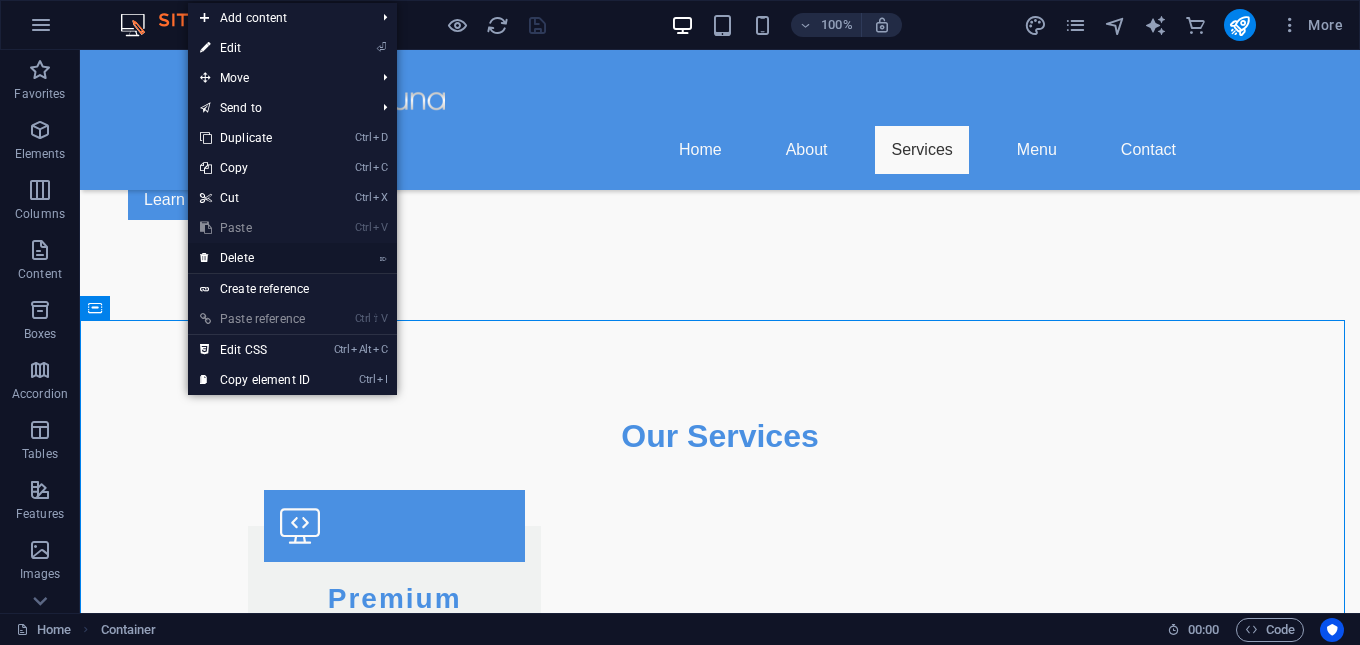 click on "⌦  Delete" at bounding box center (255, 258) 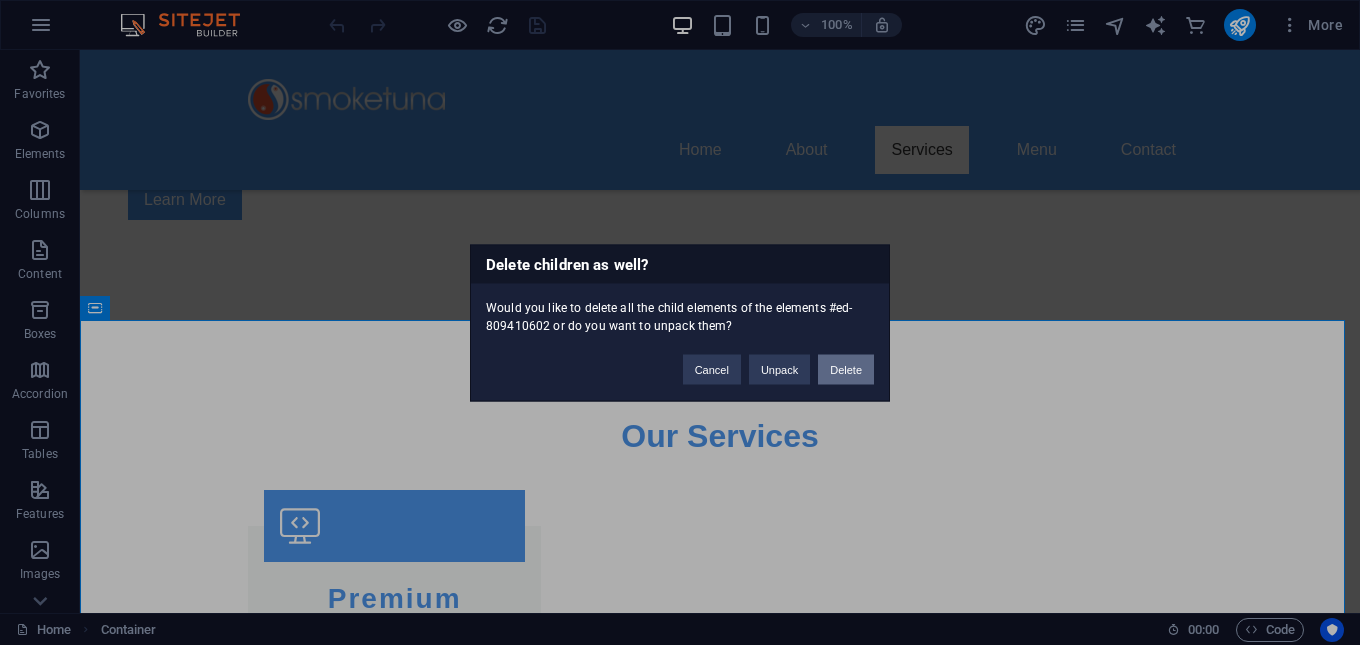 click on "Delete" at bounding box center [846, 369] 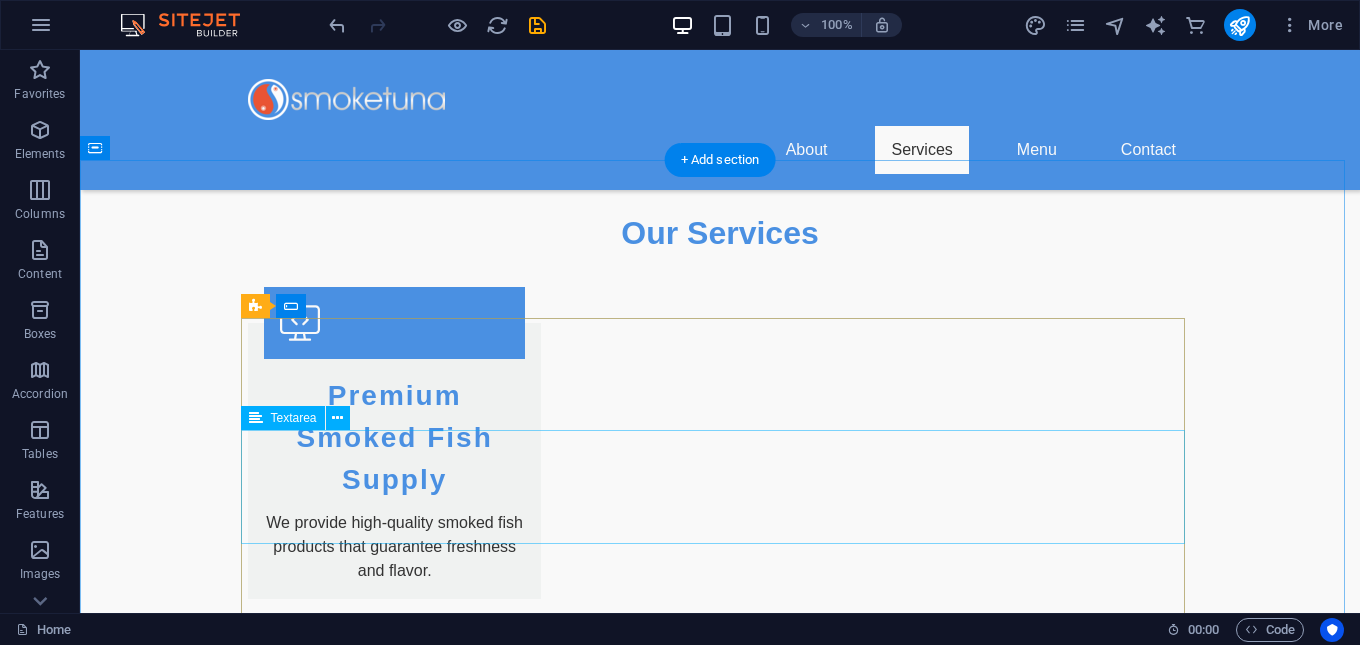 scroll, scrollTop: 1700, scrollLeft: 0, axis: vertical 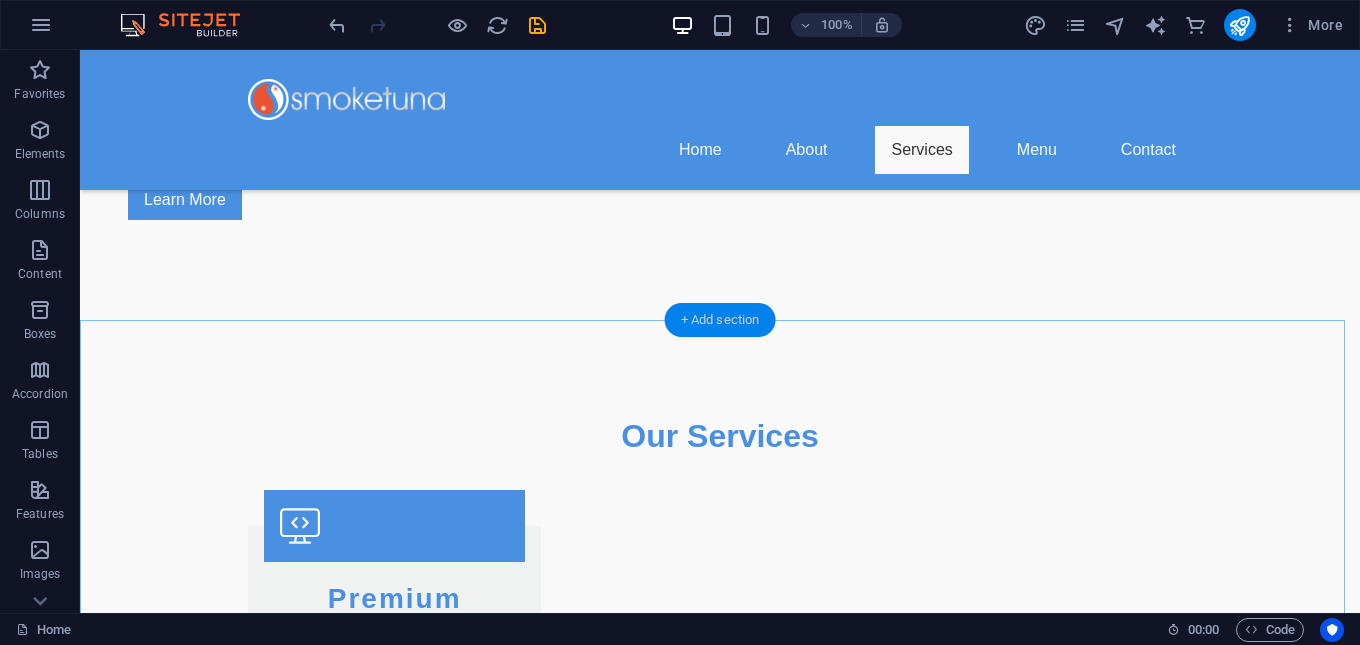 click on "+ Add section" at bounding box center (720, 320) 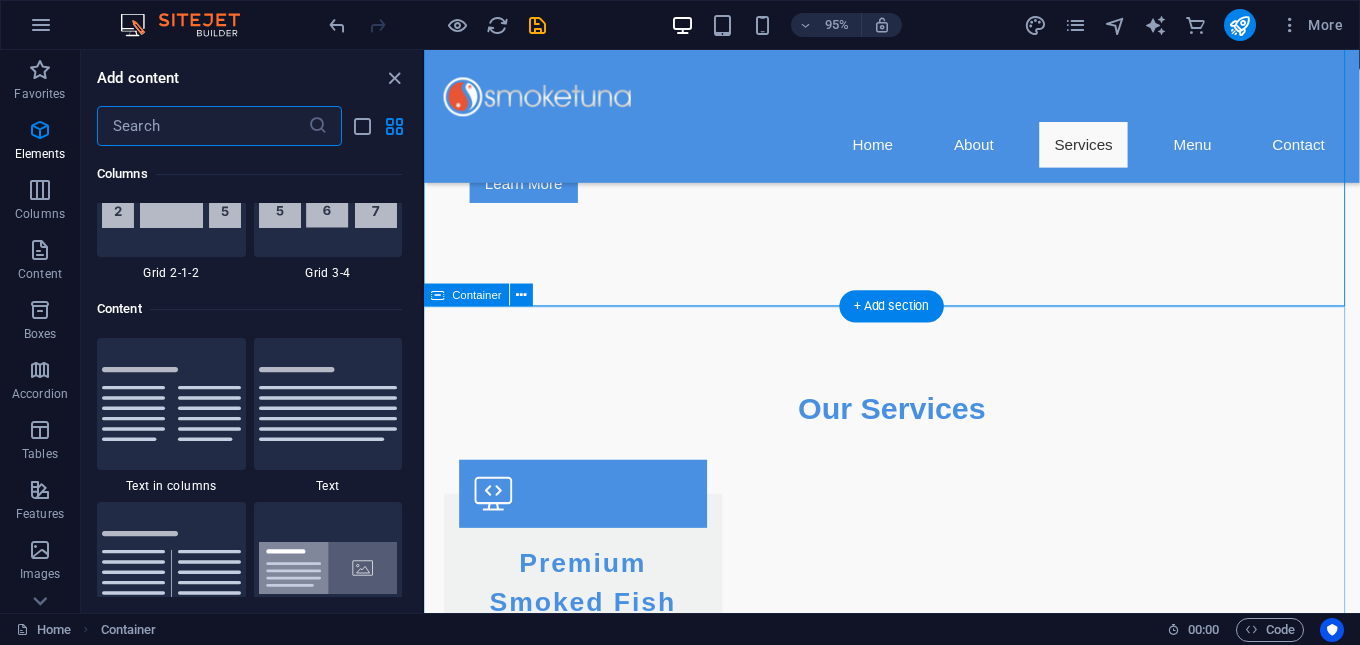 scroll, scrollTop: 3499, scrollLeft: 0, axis: vertical 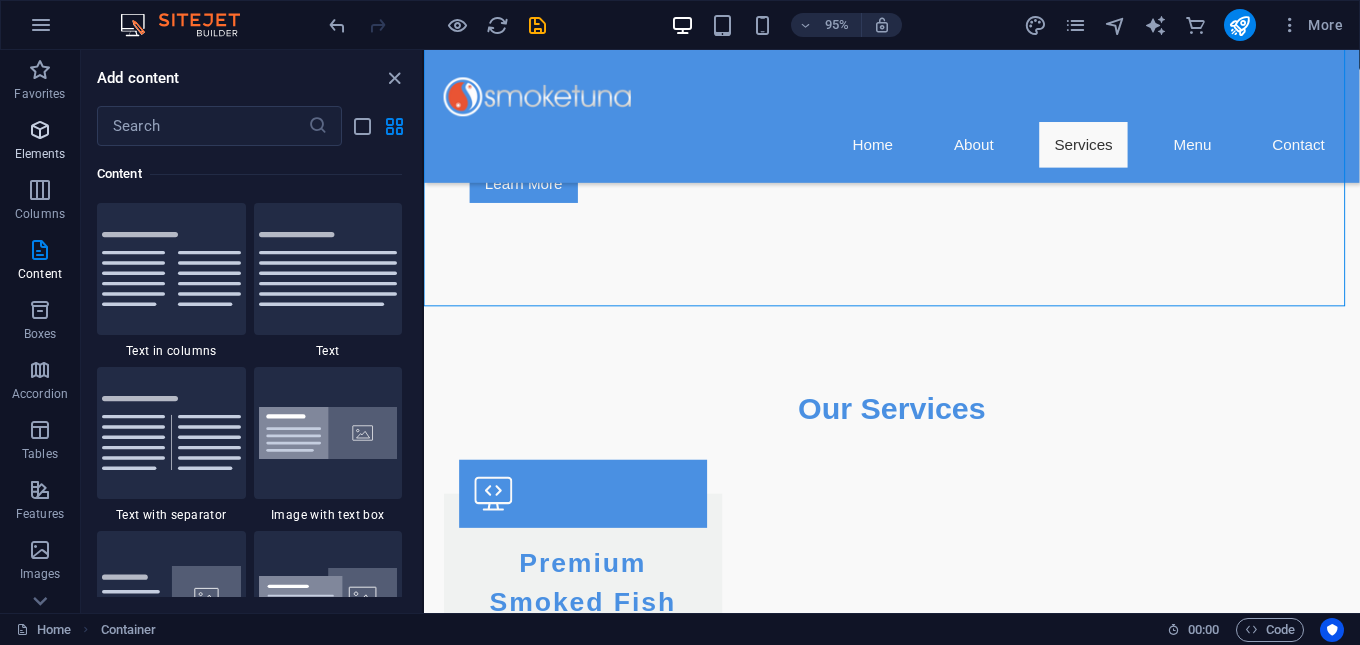 click on "Elements" at bounding box center (40, 154) 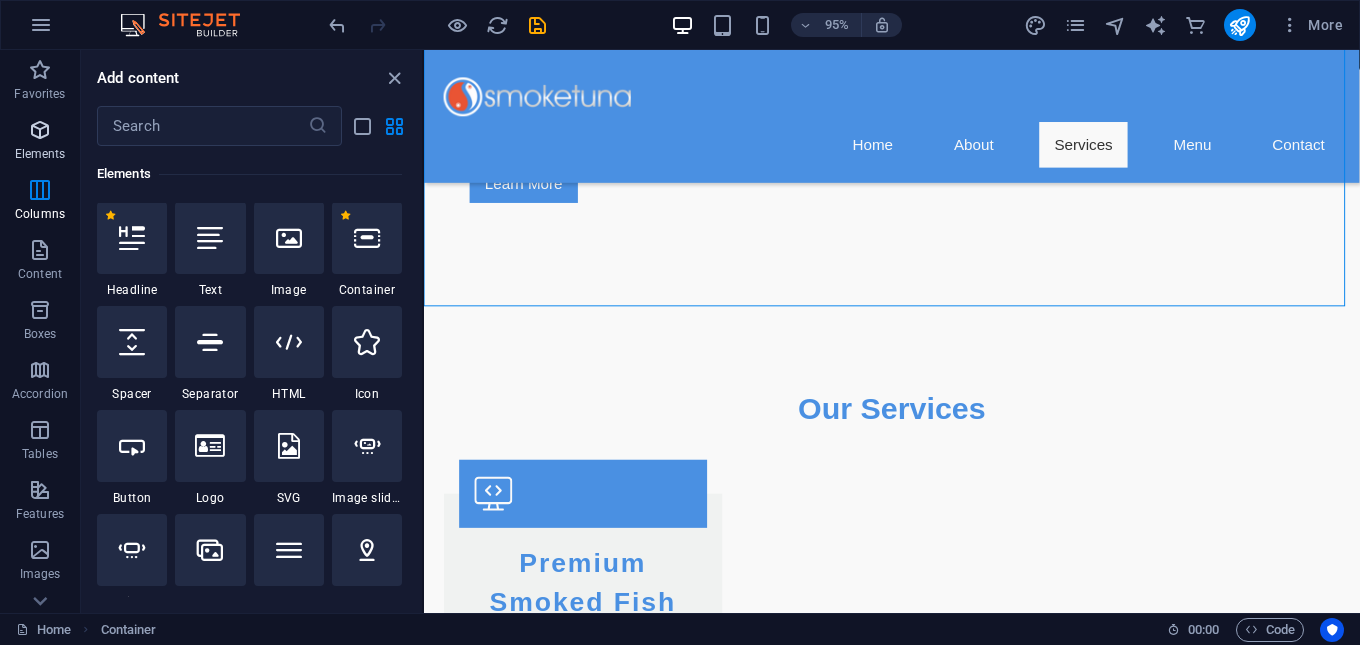 scroll, scrollTop: 213, scrollLeft: 0, axis: vertical 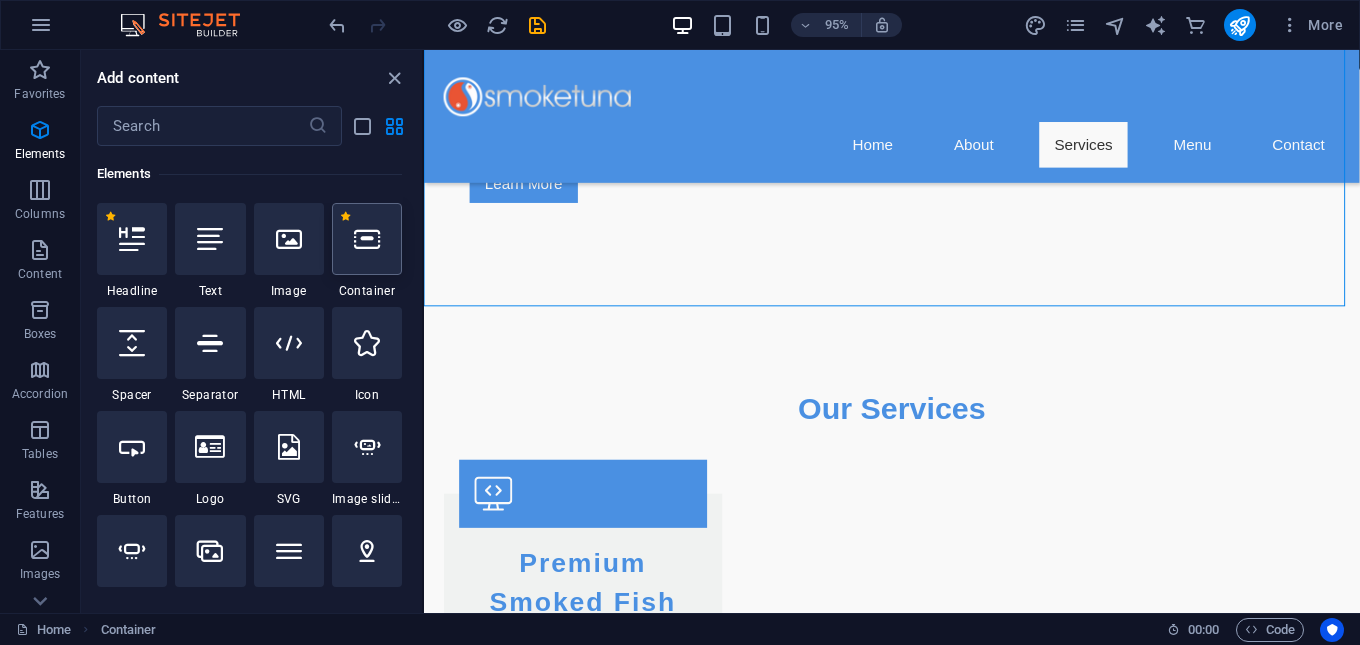 click at bounding box center (367, 239) 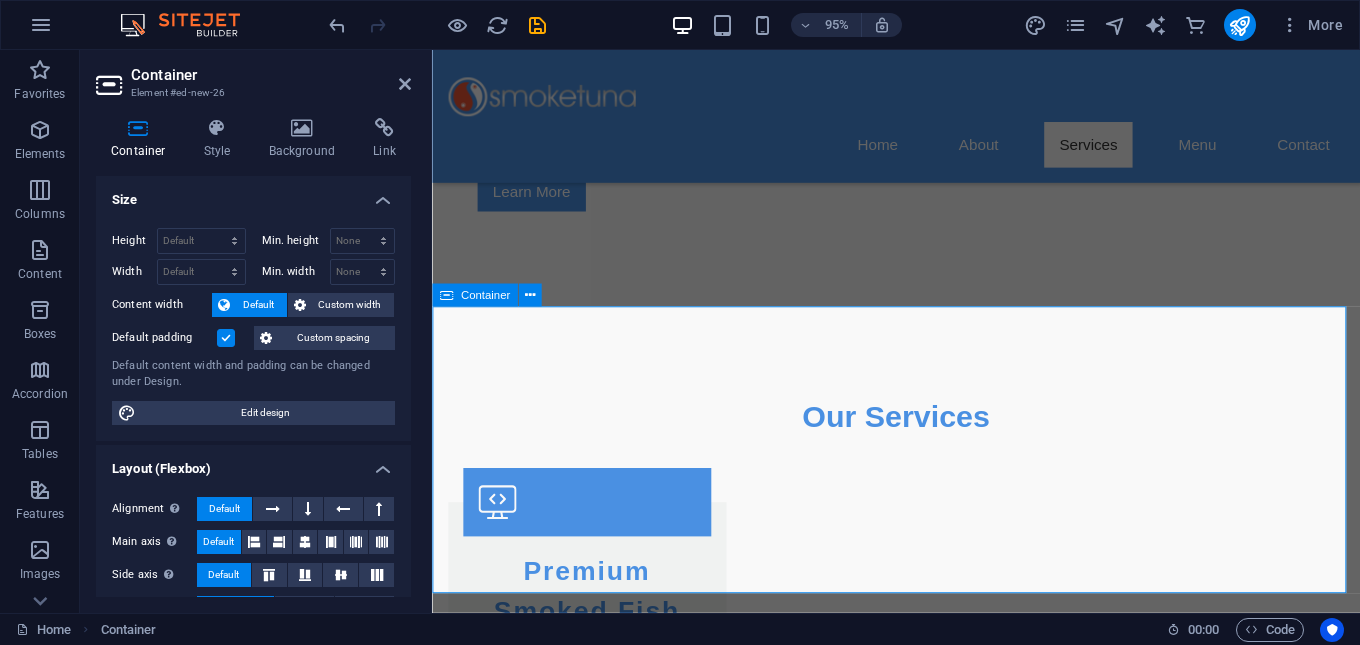click on "Add elements" at bounding box center (861, 2463) 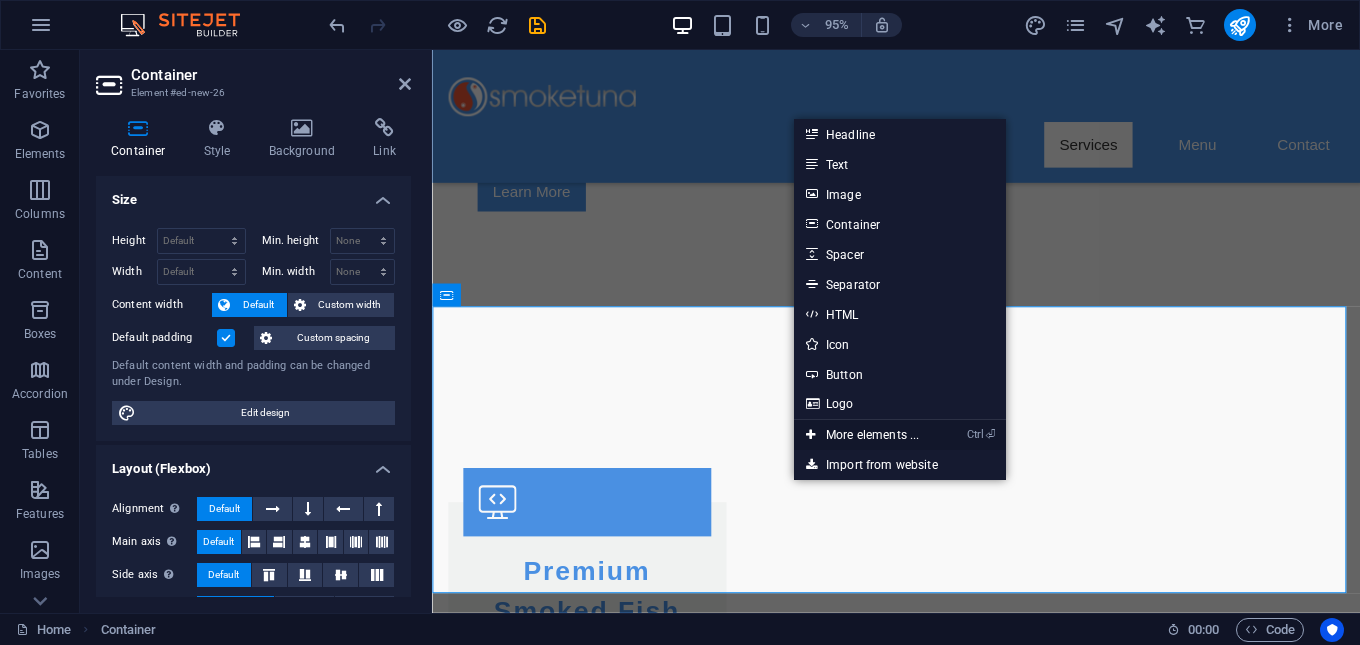 click on "Ctrl ⏎  More elements ..." at bounding box center (862, 435) 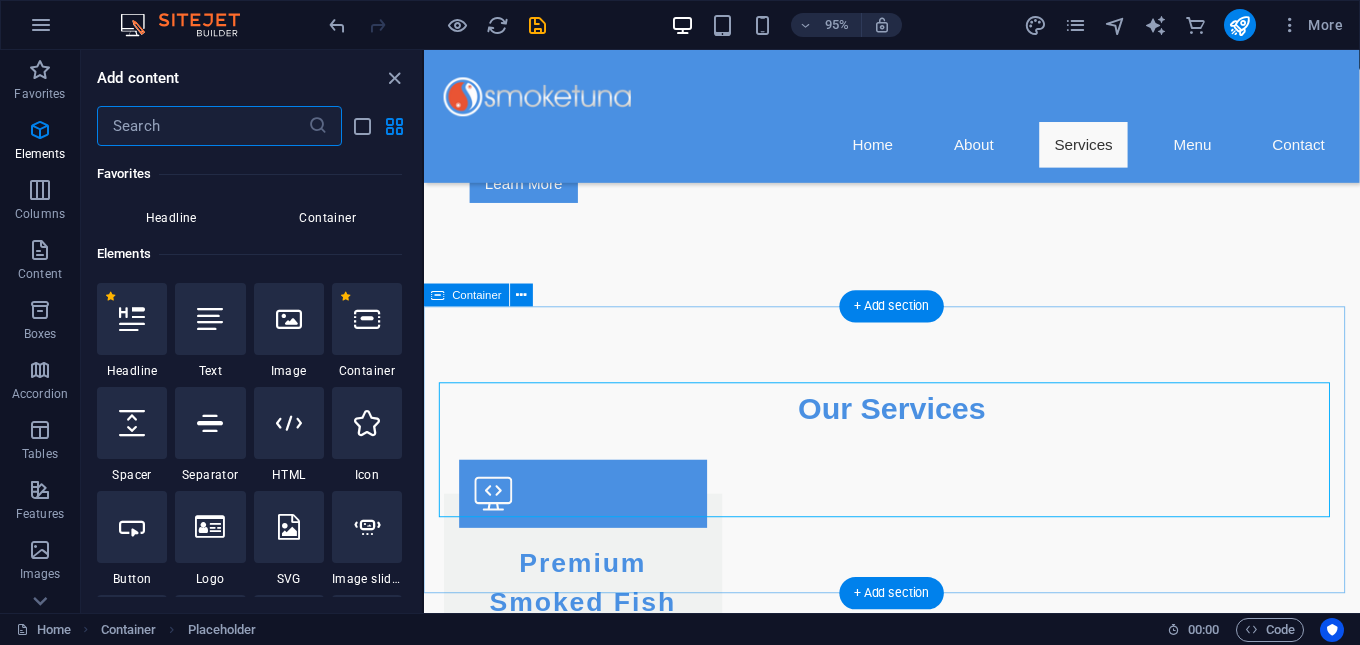 scroll, scrollTop: 213, scrollLeft: 0, axis: vertical 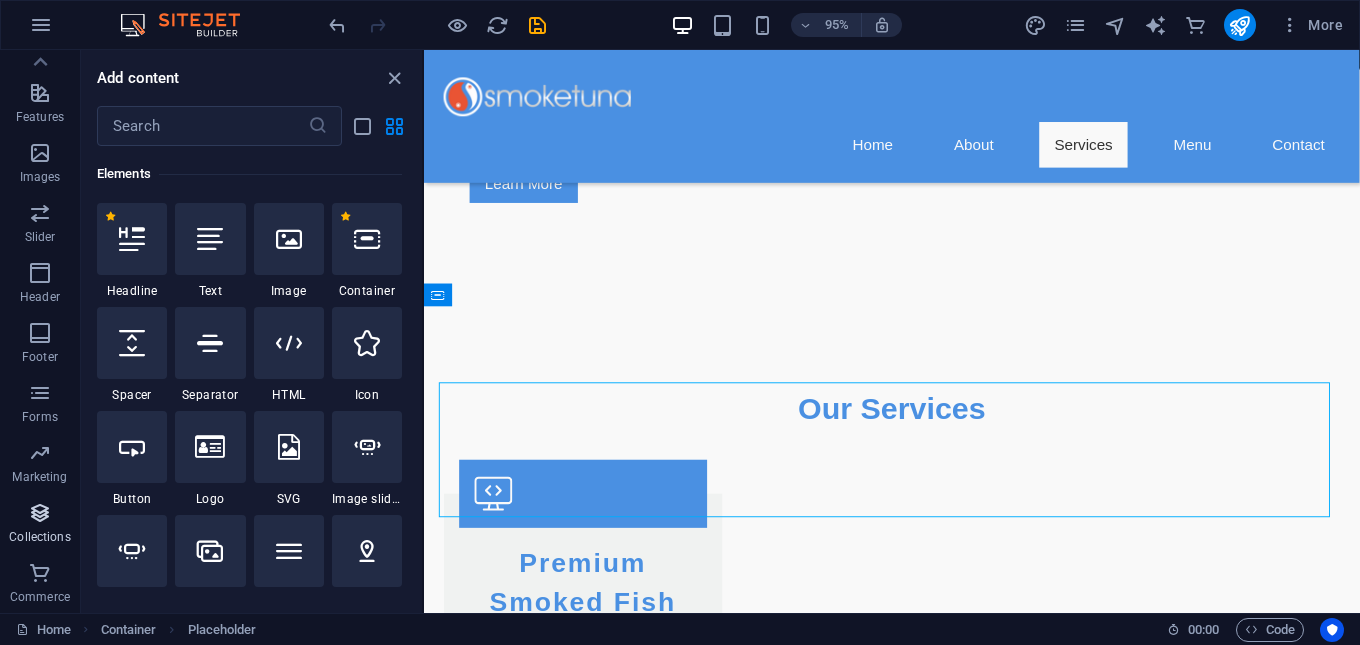 click at bounding box center (40, 513) 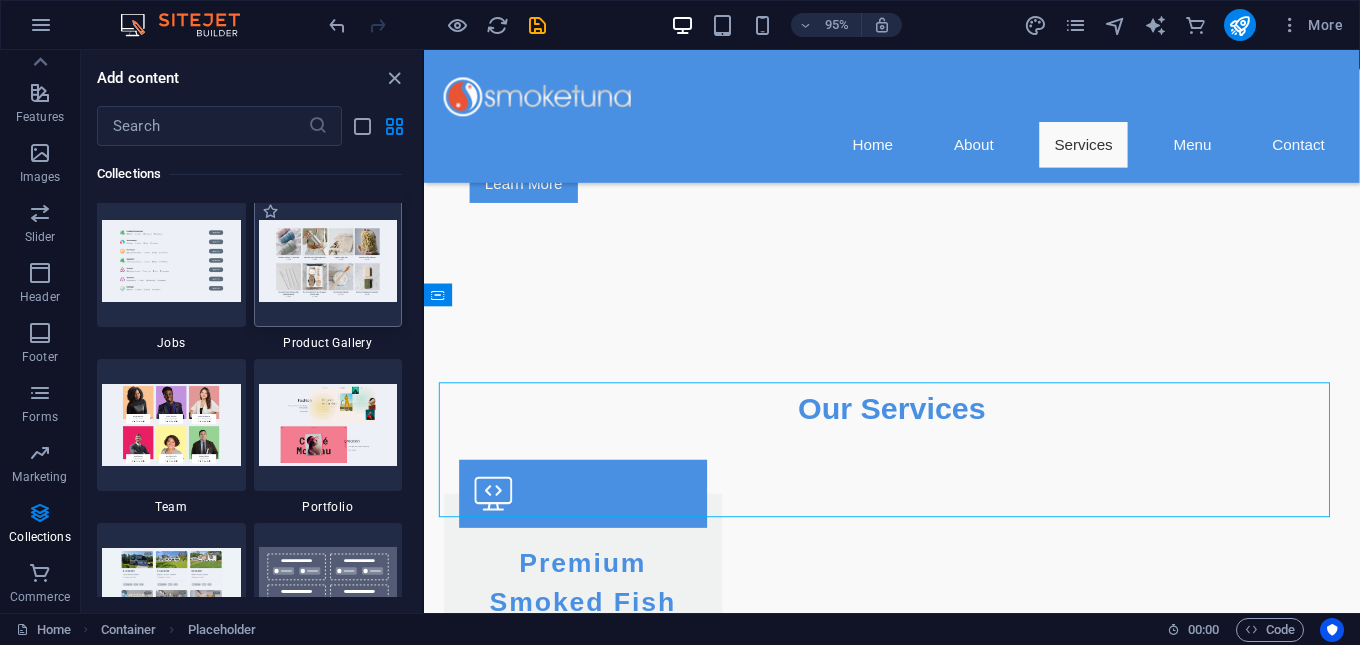 scroll, scrollTop: 18506, scrollLeft: 0, axis: vertical 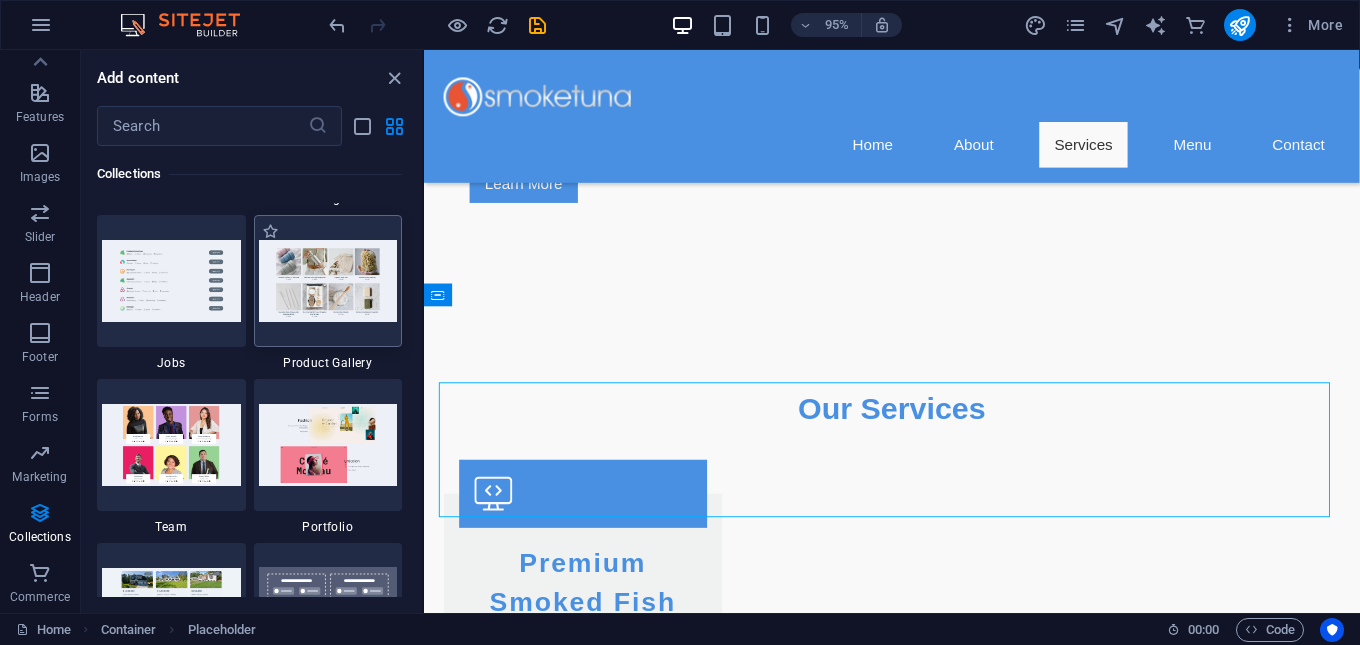 click at bounding box center (328, 280) 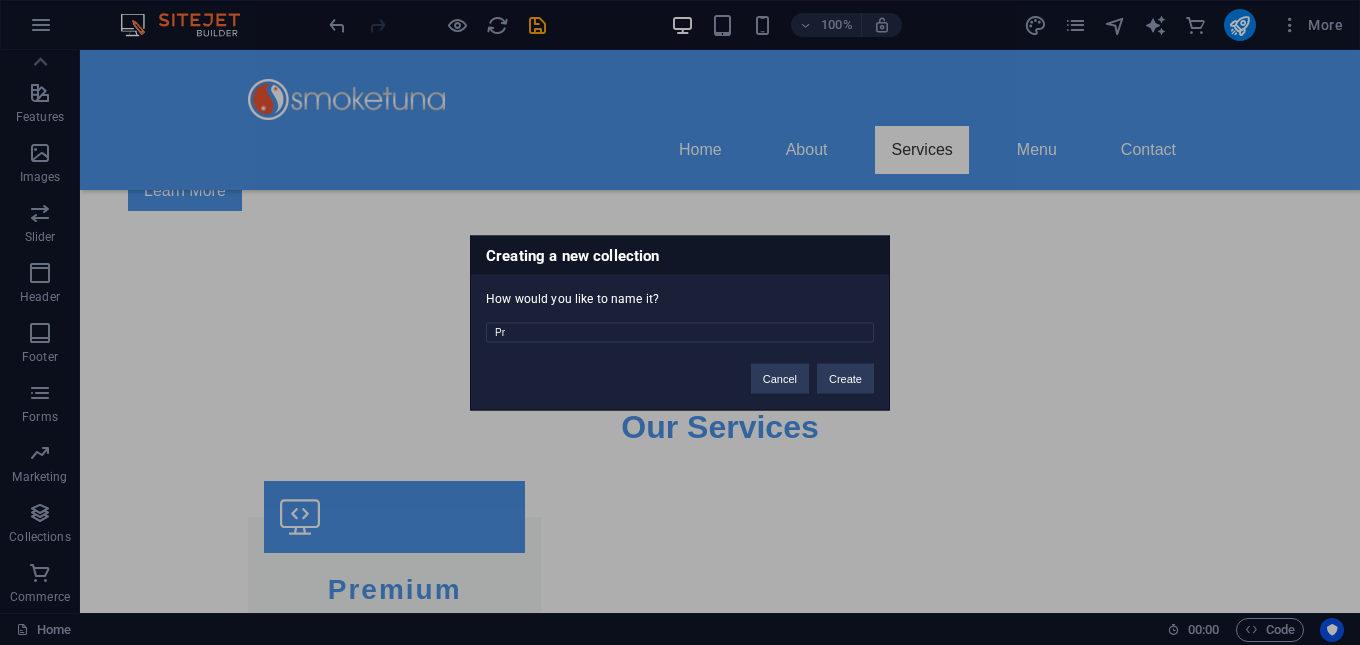 type on "P" 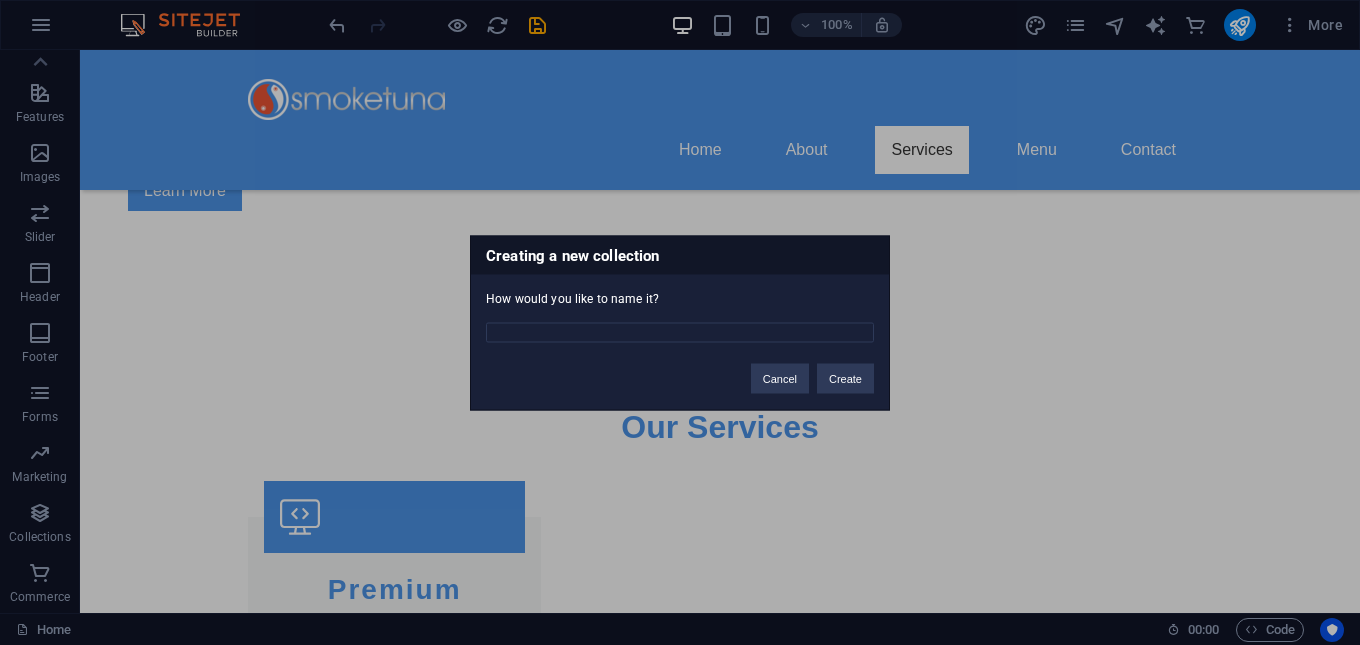 type on "c" 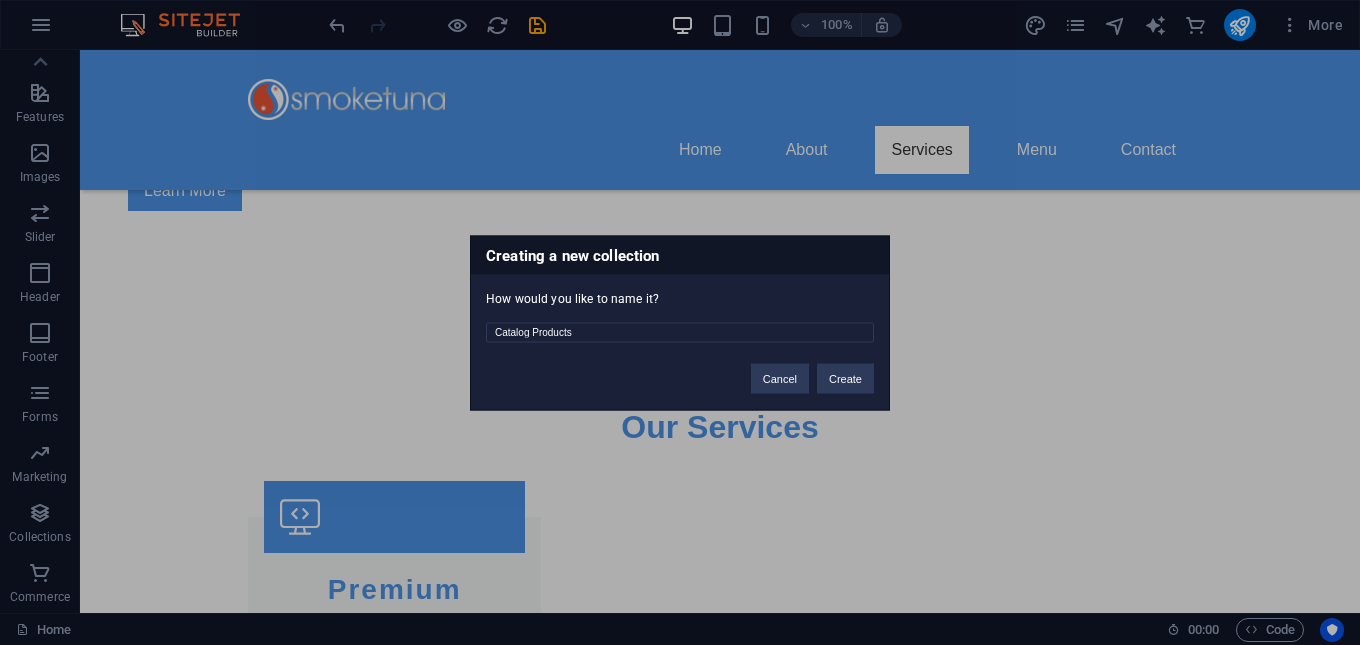type on "Catalog Products" 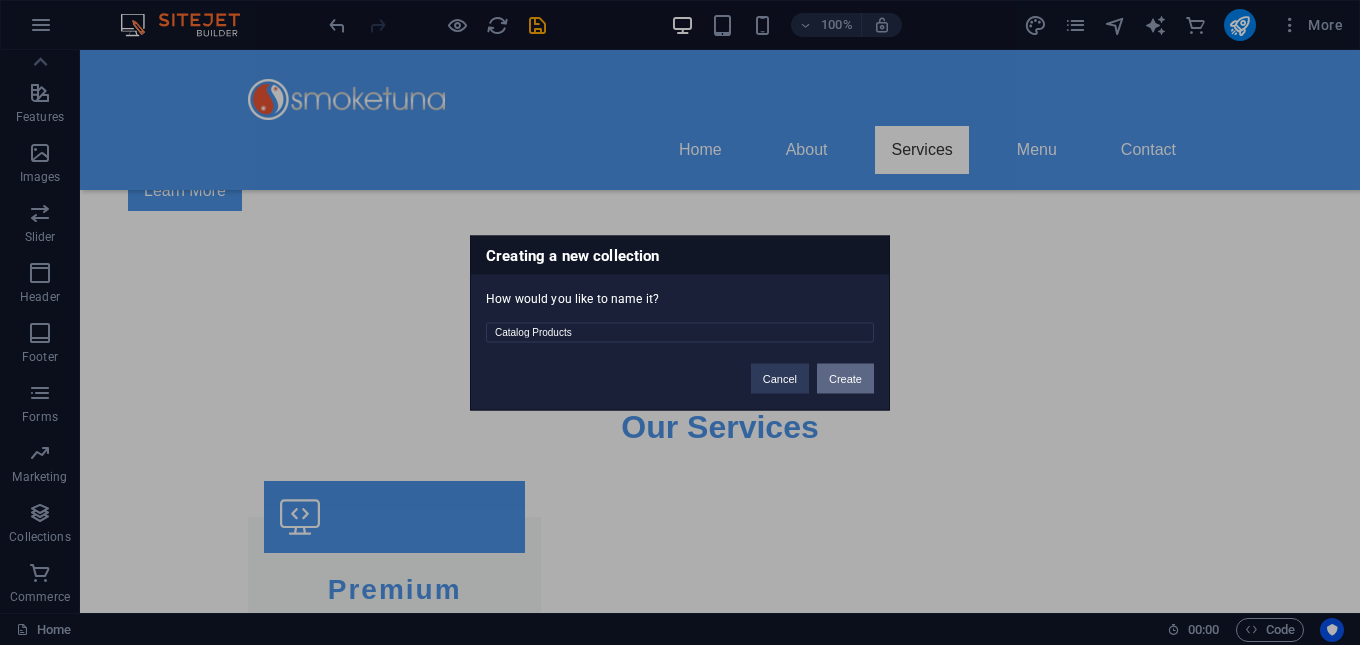 click on "Create" at bounding box center [845, 378] 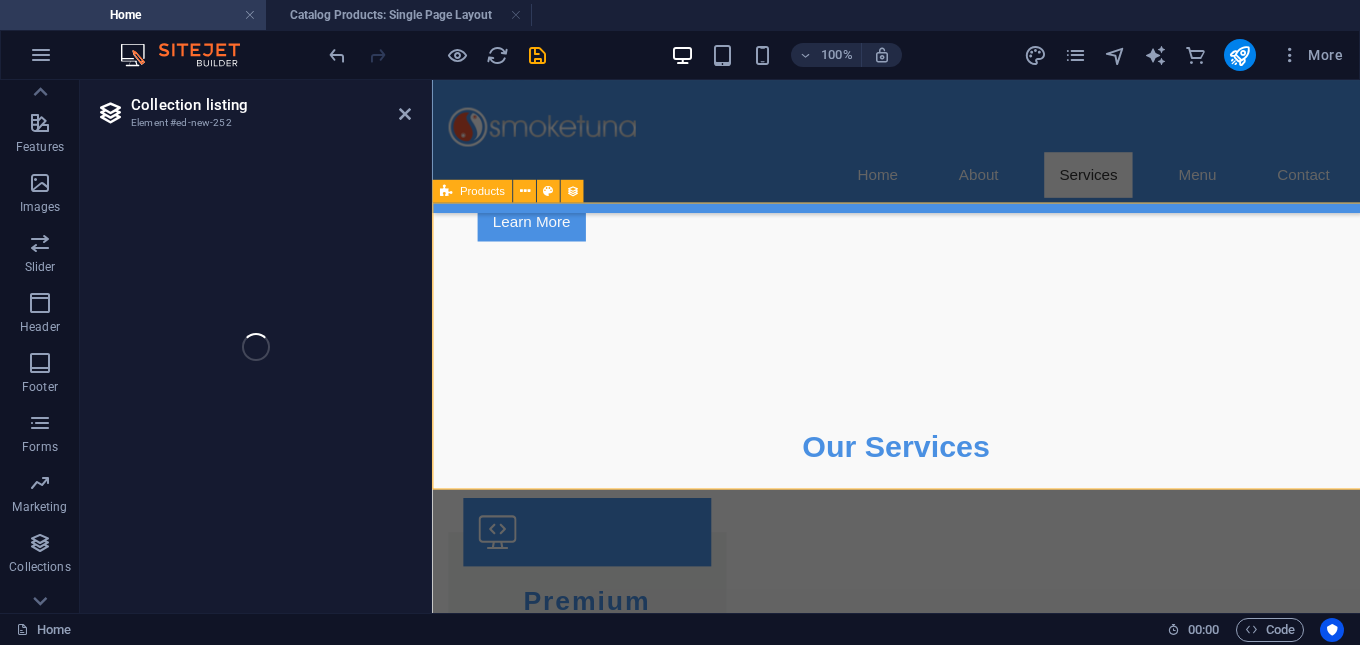 select on "6893bc85ae969fcbff0aed83" 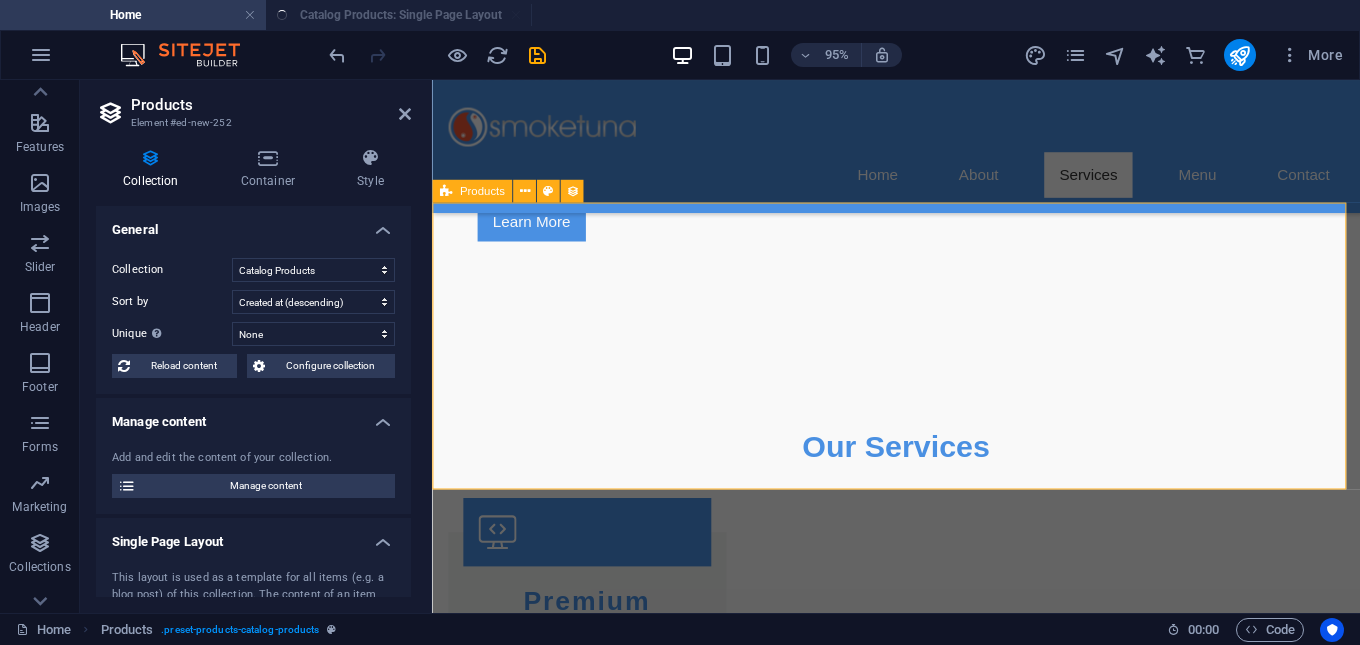 scroll, scrollTop: 2143, scrollLeft: 0, axis: vertical 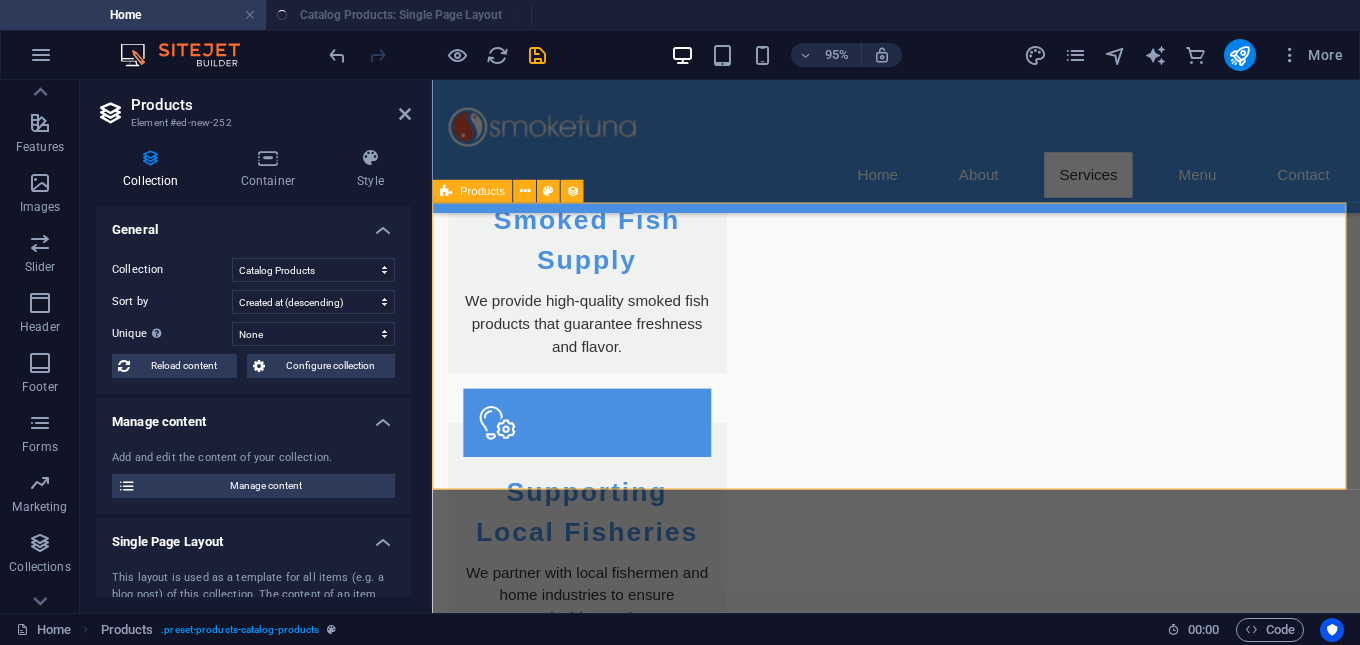select on "createdAt_DESC" 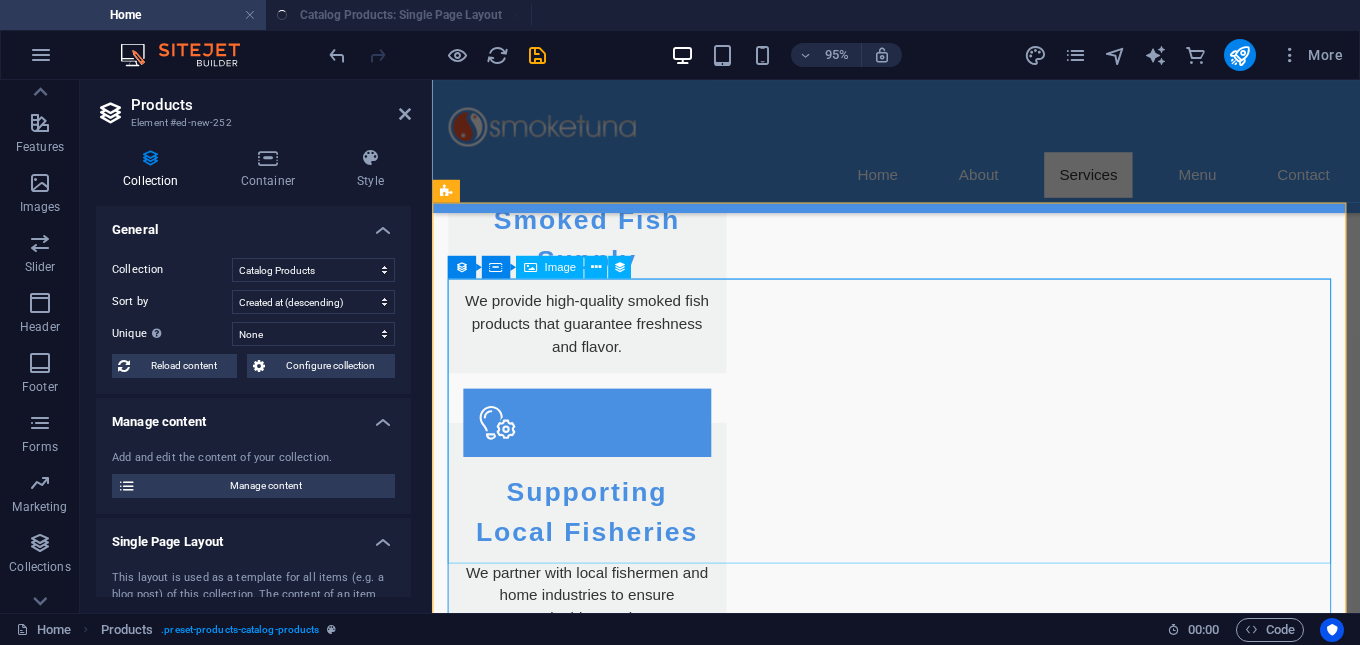 scroll, scrollTop: 0, scrollLeft: 0, axis: both 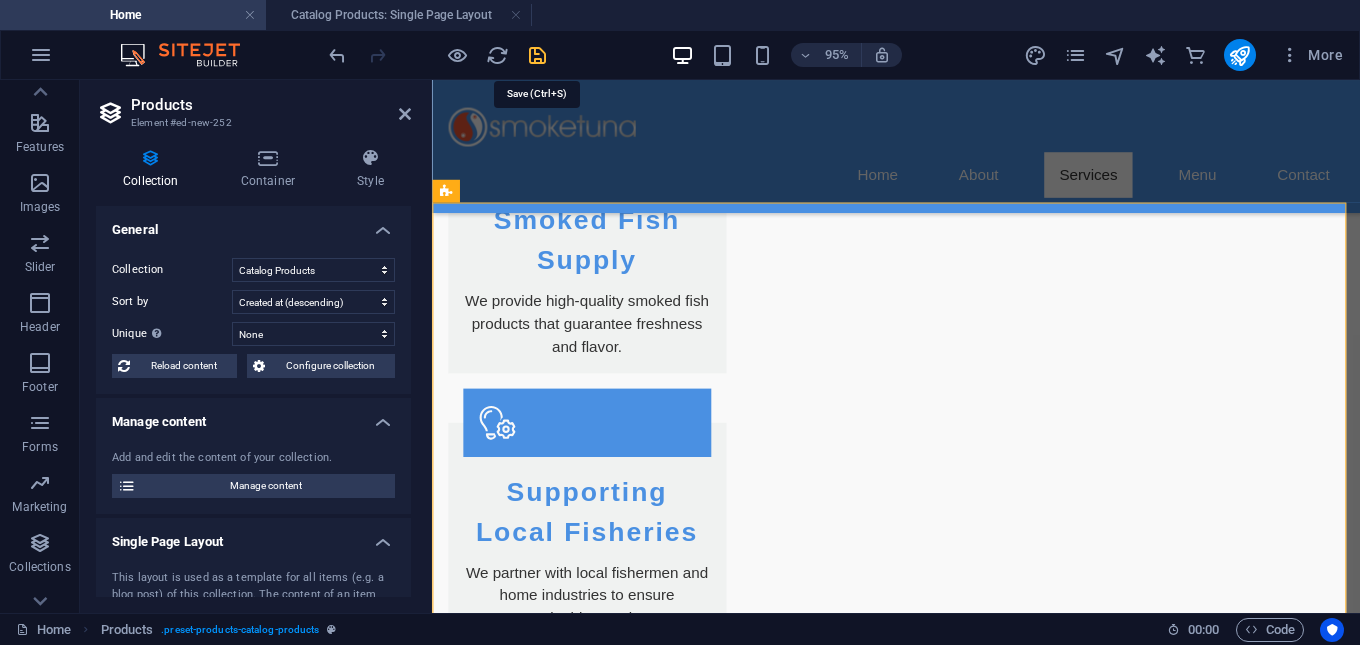 click at bounding box center [537, 55] 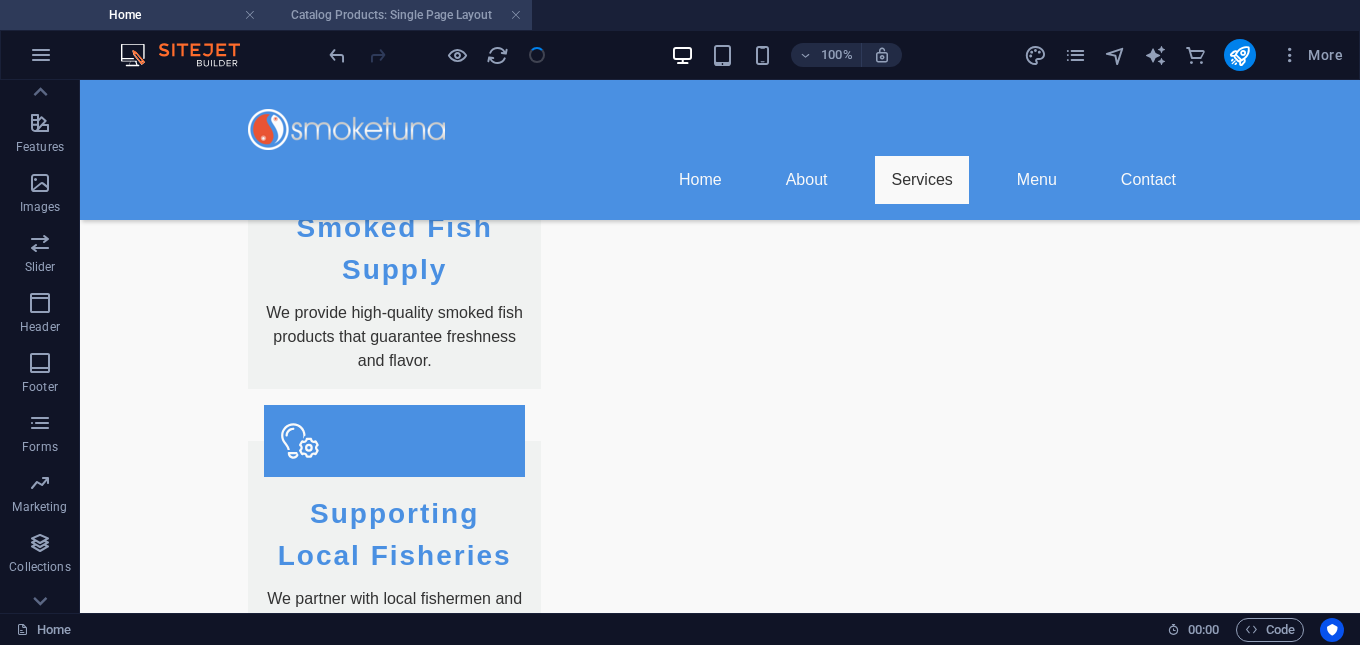 click on "Catalog Products: Single Page Layout" at bounding box center [399, 15] 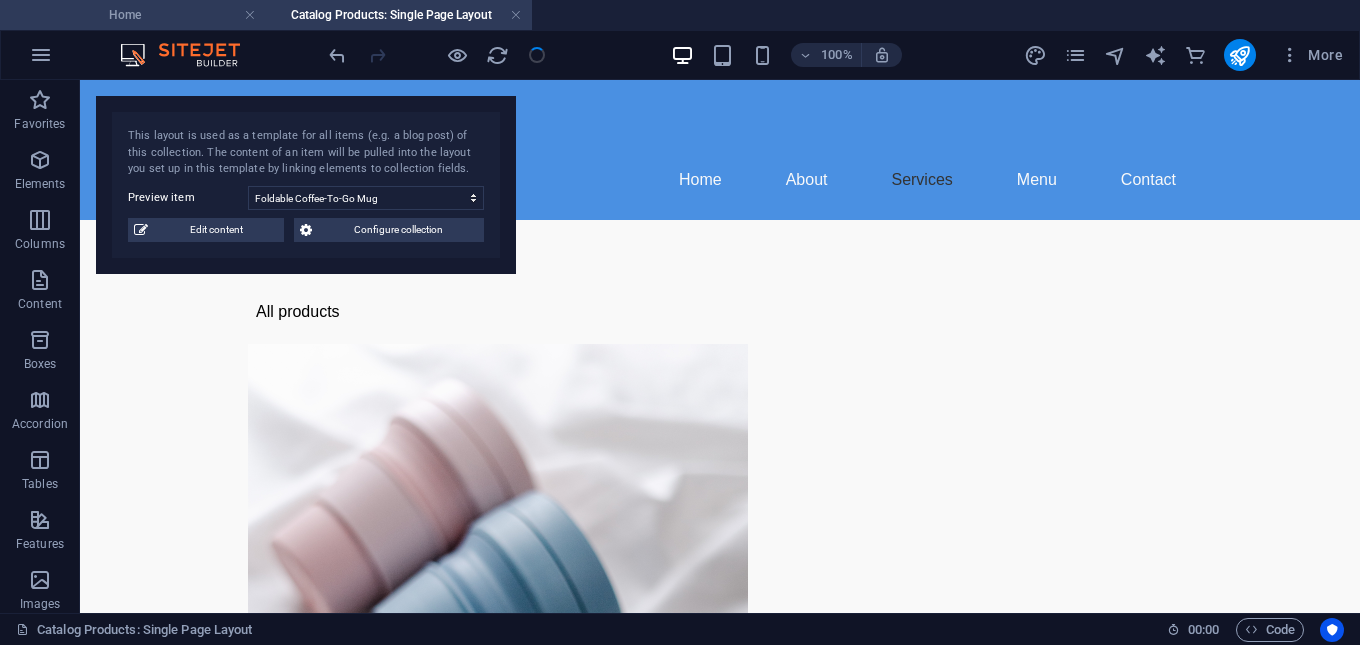 click on "Home" at bounding box center [133, 15] 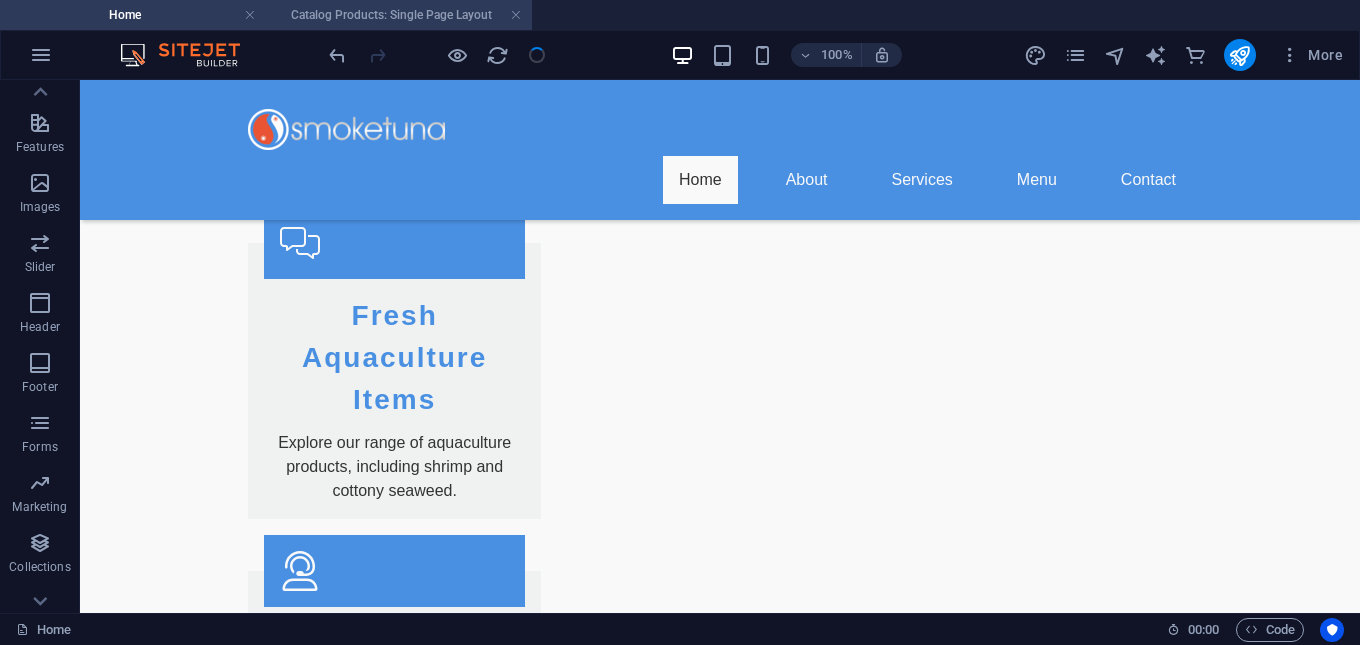 click on "Catalog Products: Single Page Layout" at bounding box center (399, 15) 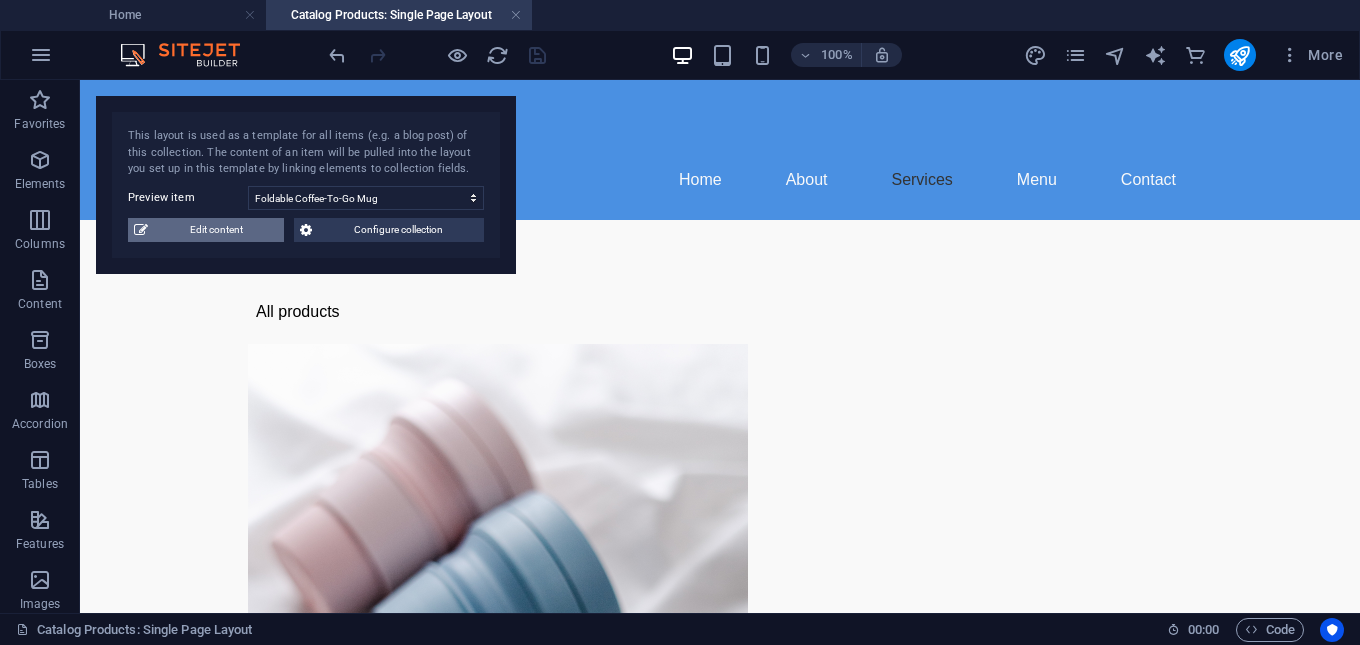 click on "Edit content" at bounding box center [216, 230] 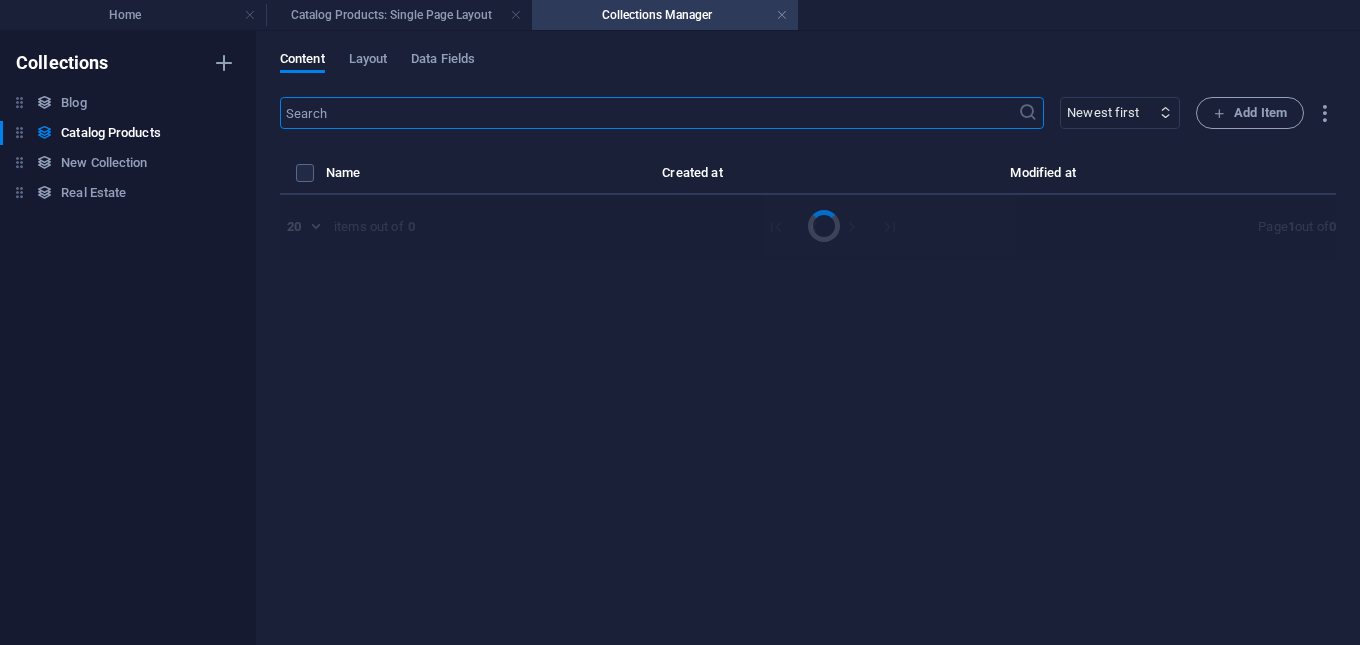 select on "Out of stock" 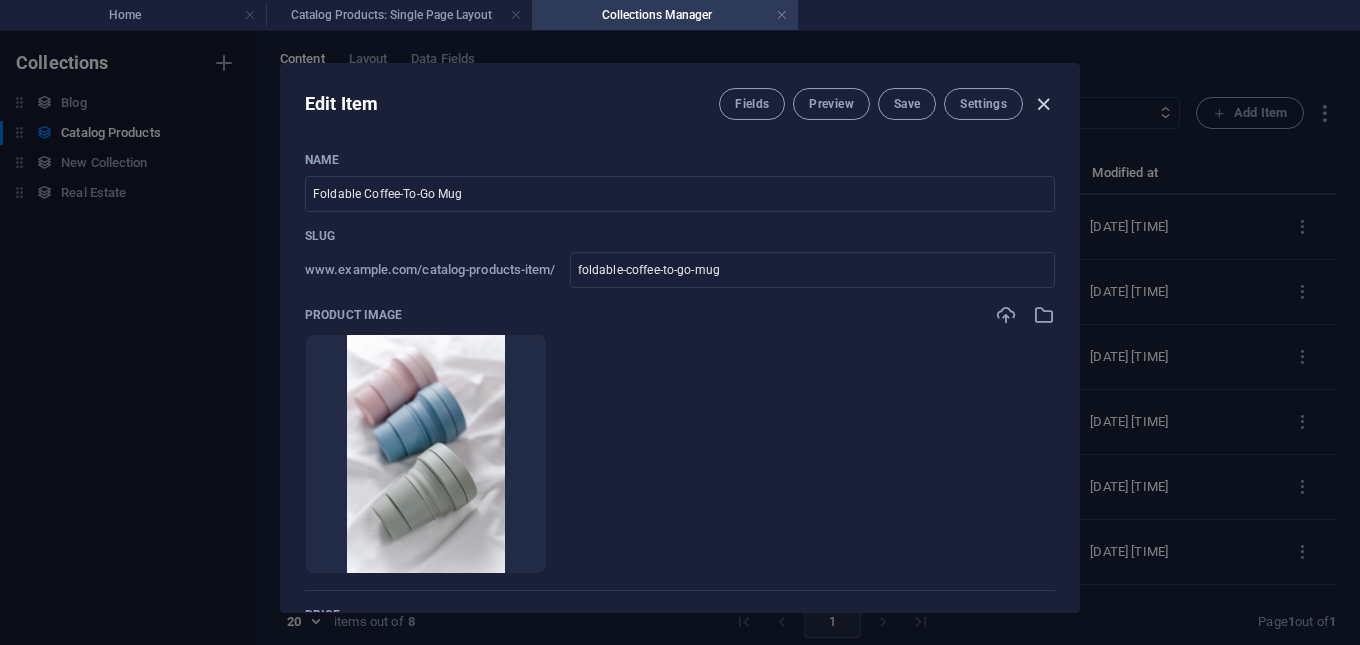 click at bounding box center [1043, 104] 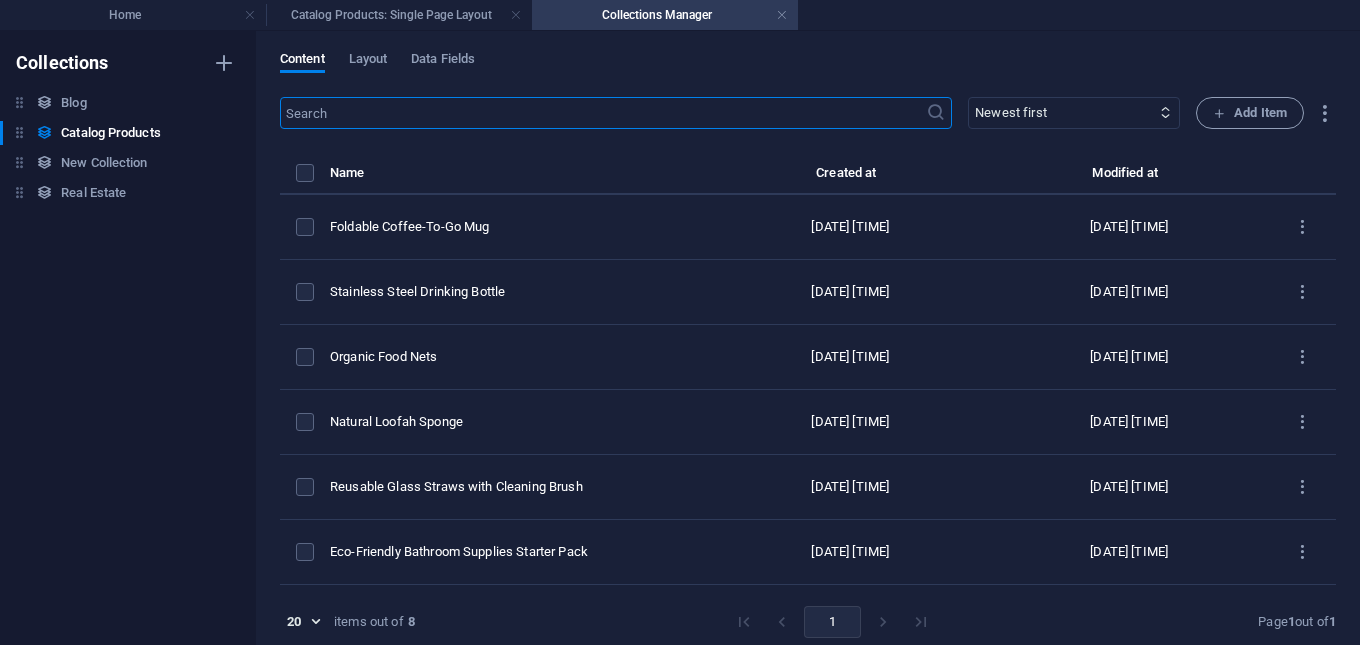 type on "foldable-coffee-to-go-mug" 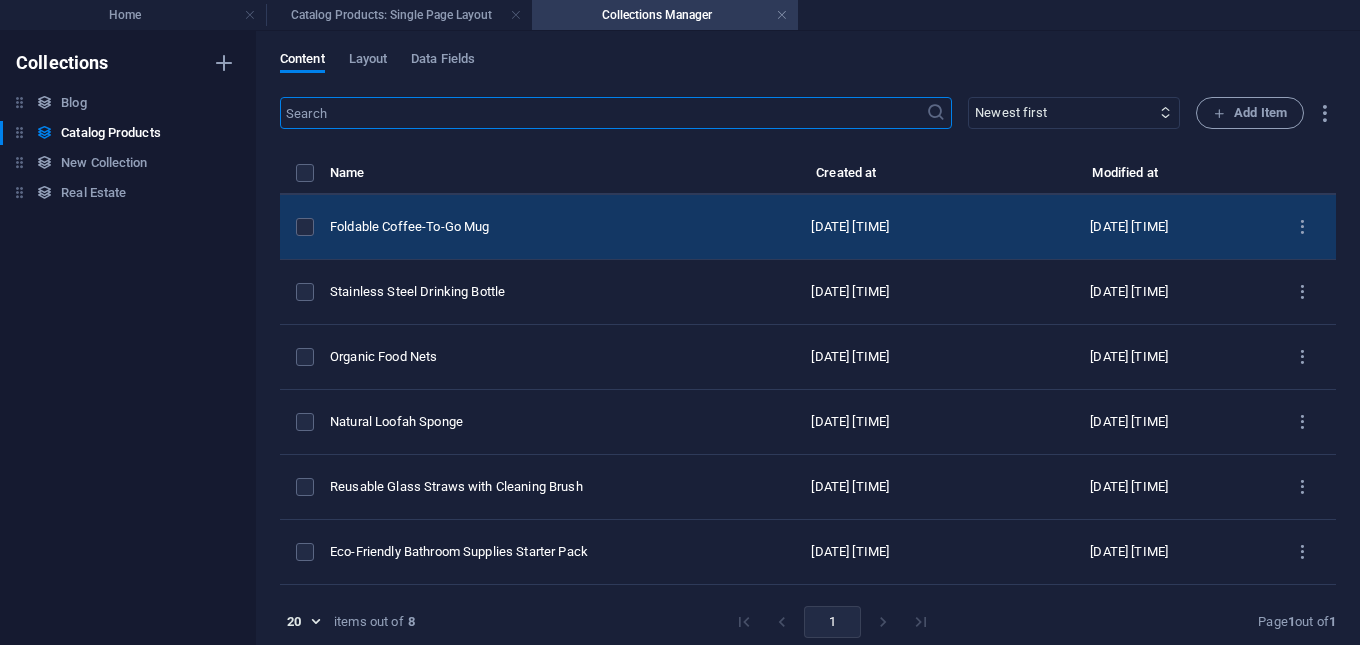 click on "Foldable Coffee-To-Go Mug" at bounding box center [512, 227] 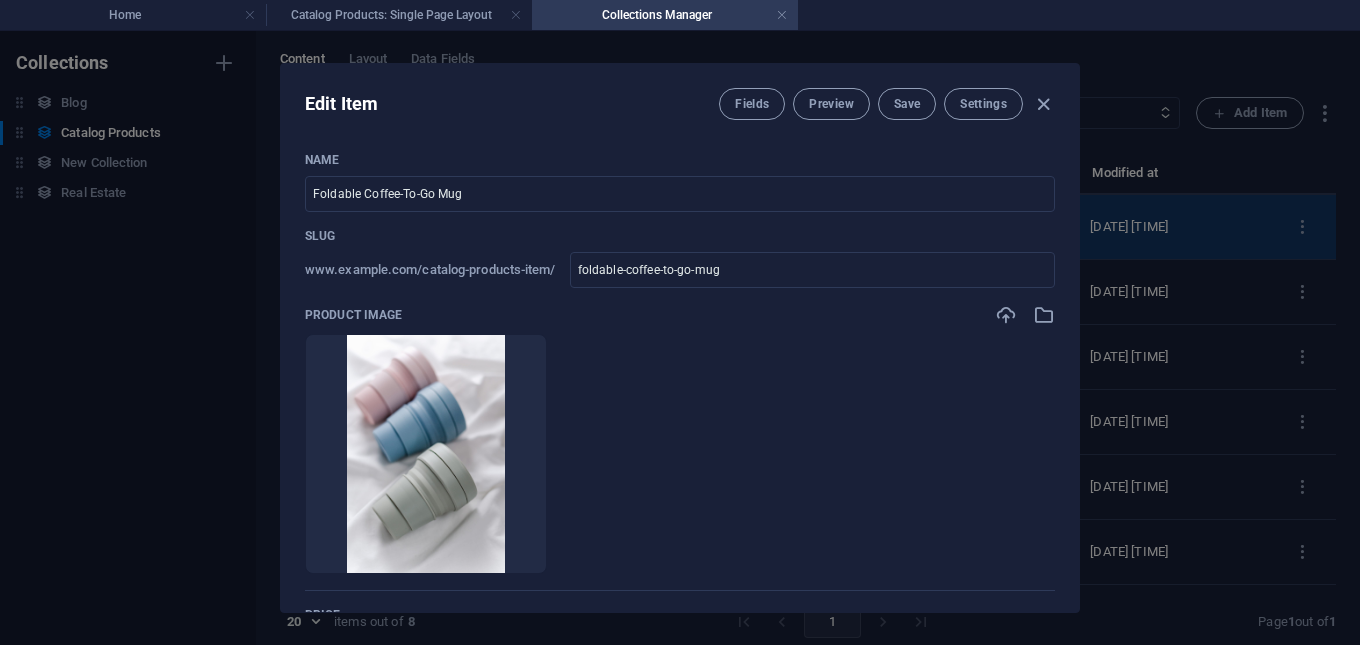 click on "Slug" at bounding box center (680, 236) 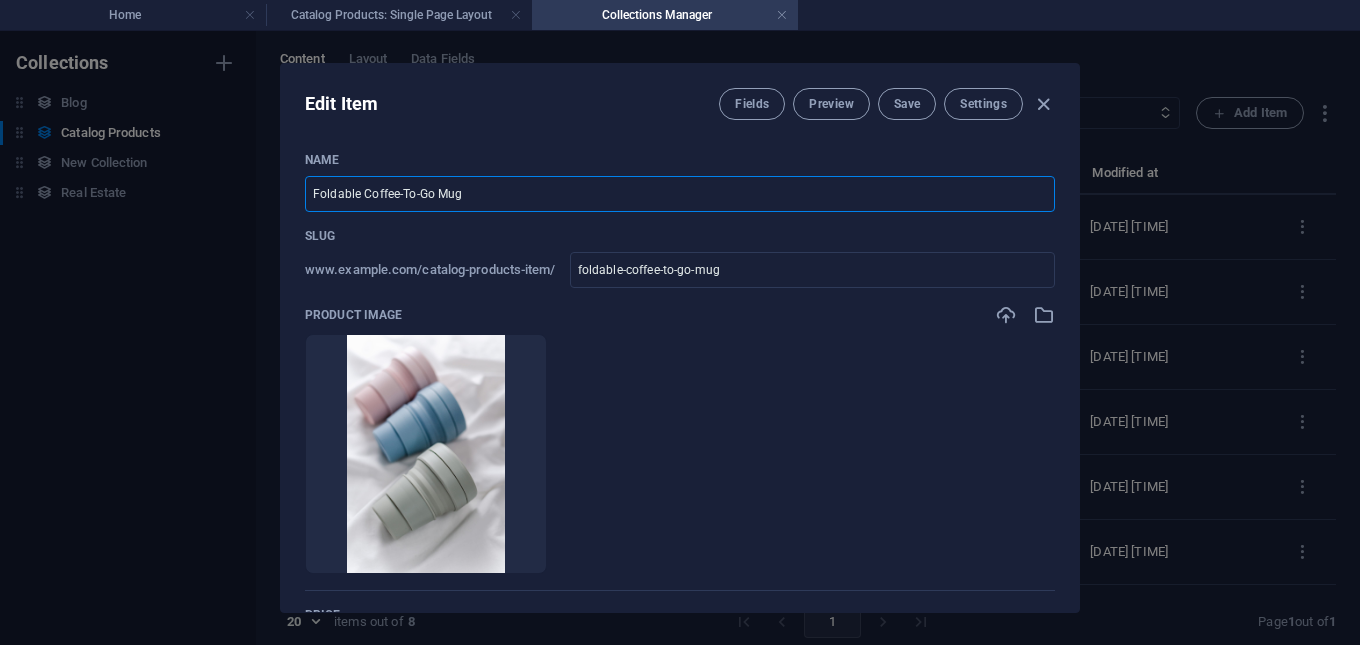 drag, startPoint x: 575, startPoint y: 208, endPoint x: 267, endPoint y: 188, distance: 308.64868 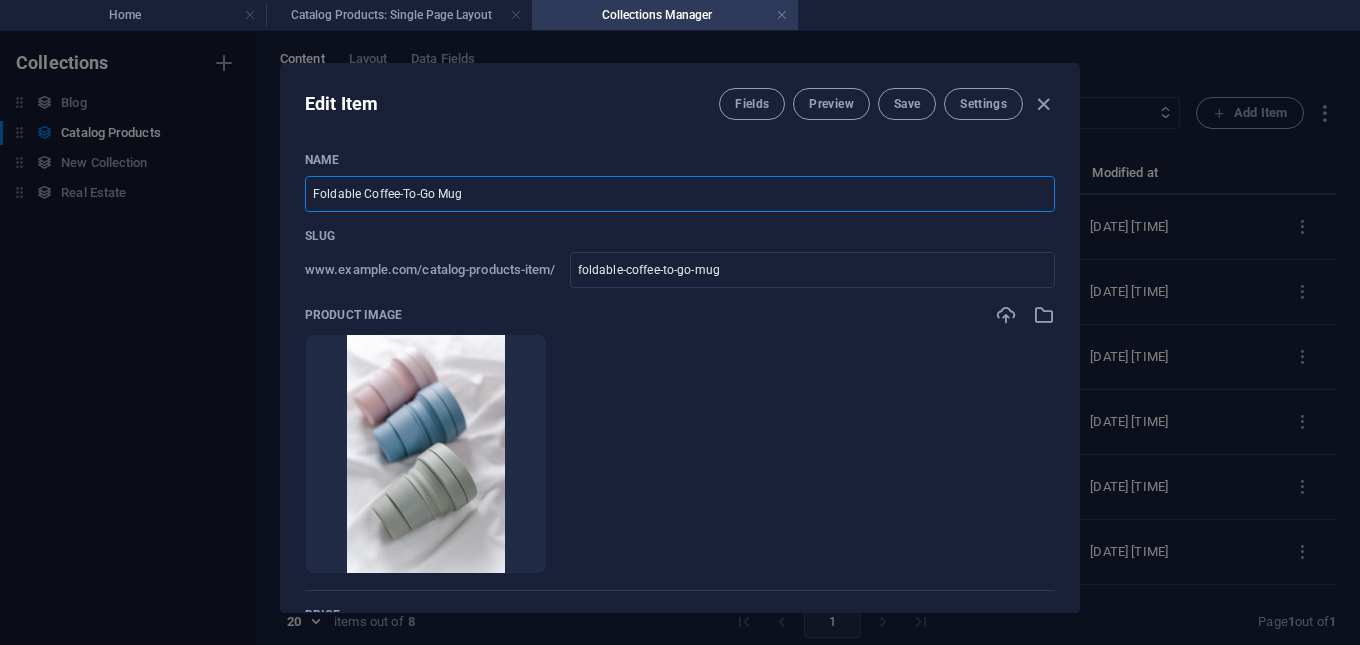 type on "s" 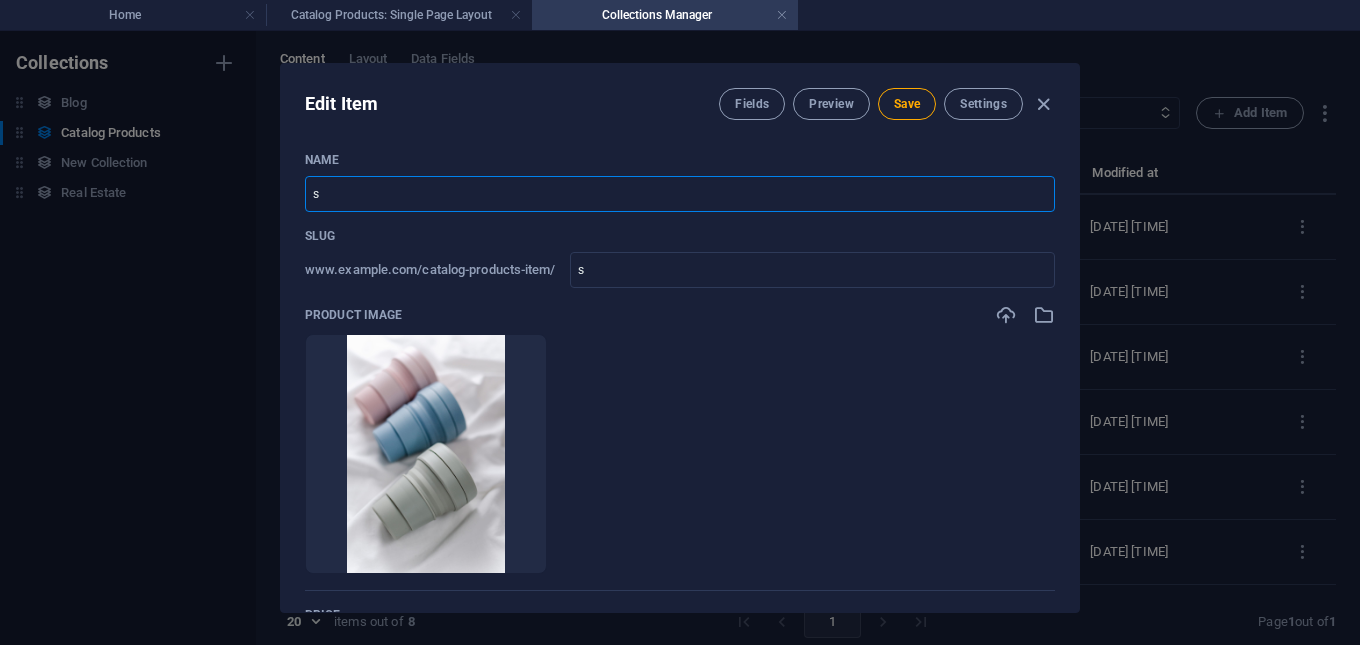 type on "sm" 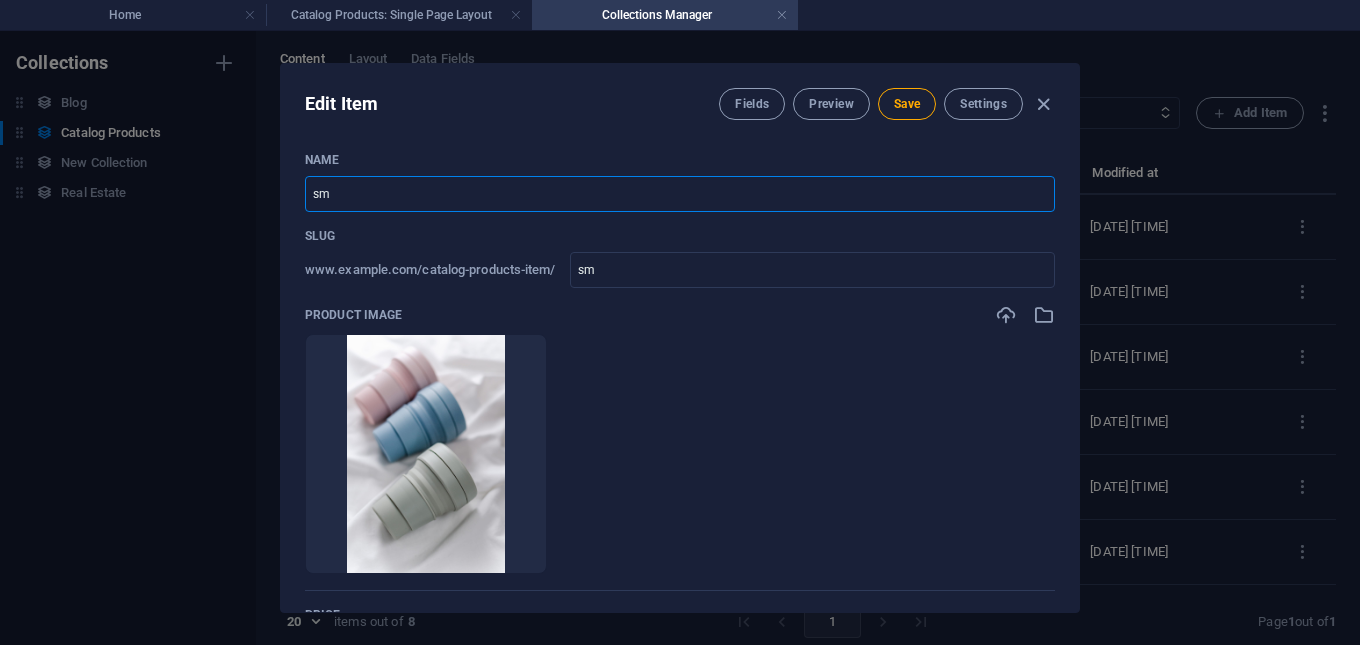 type on "smo" 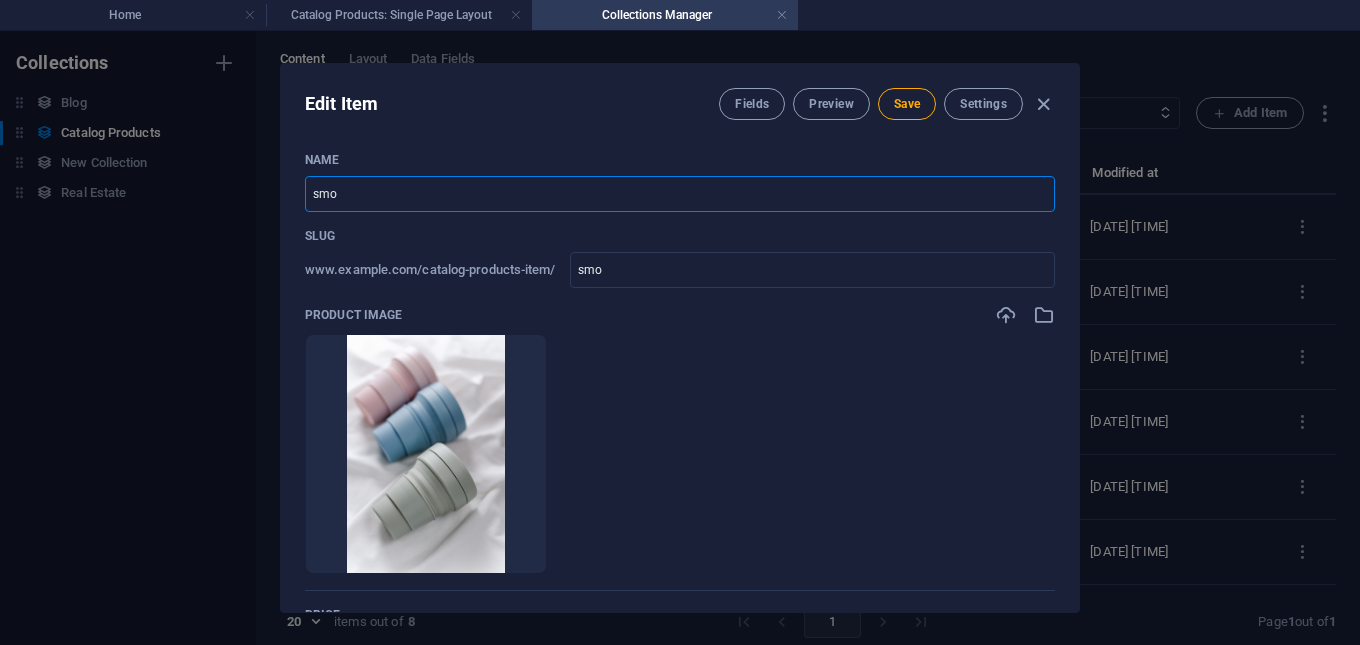 type on "smok" 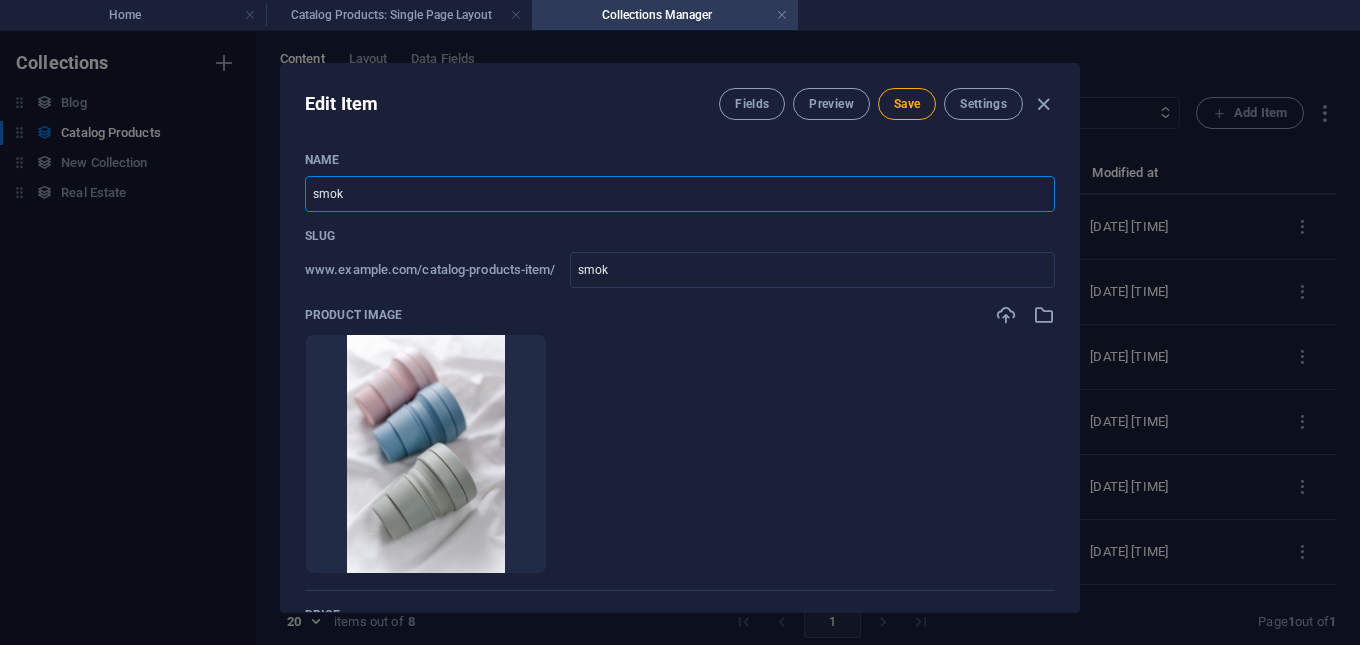 type on "smoke" 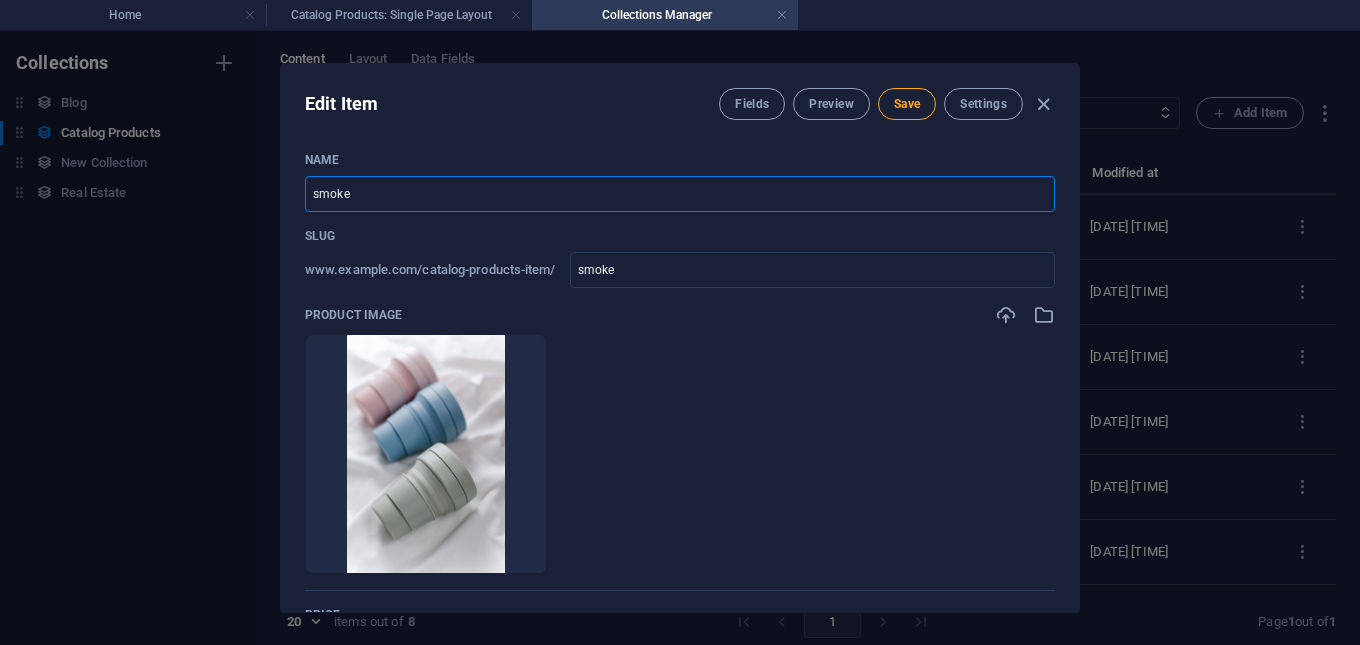type on "smoked" 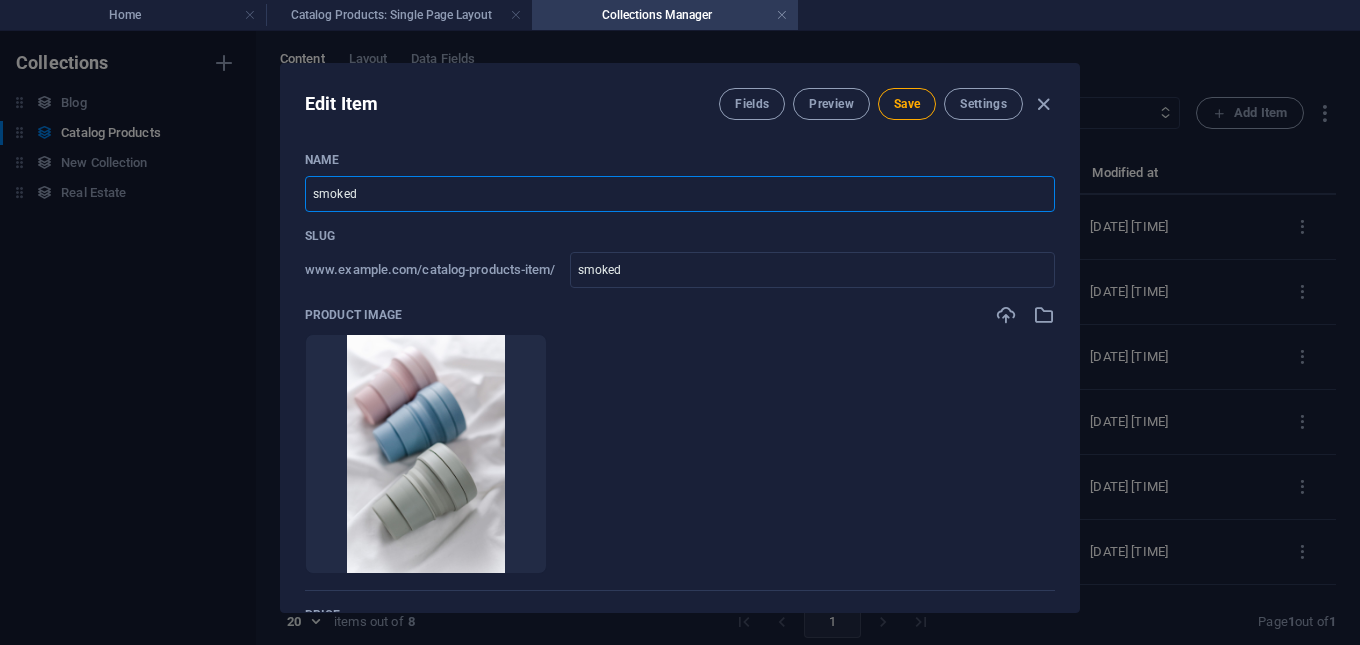 type on "smoked f" 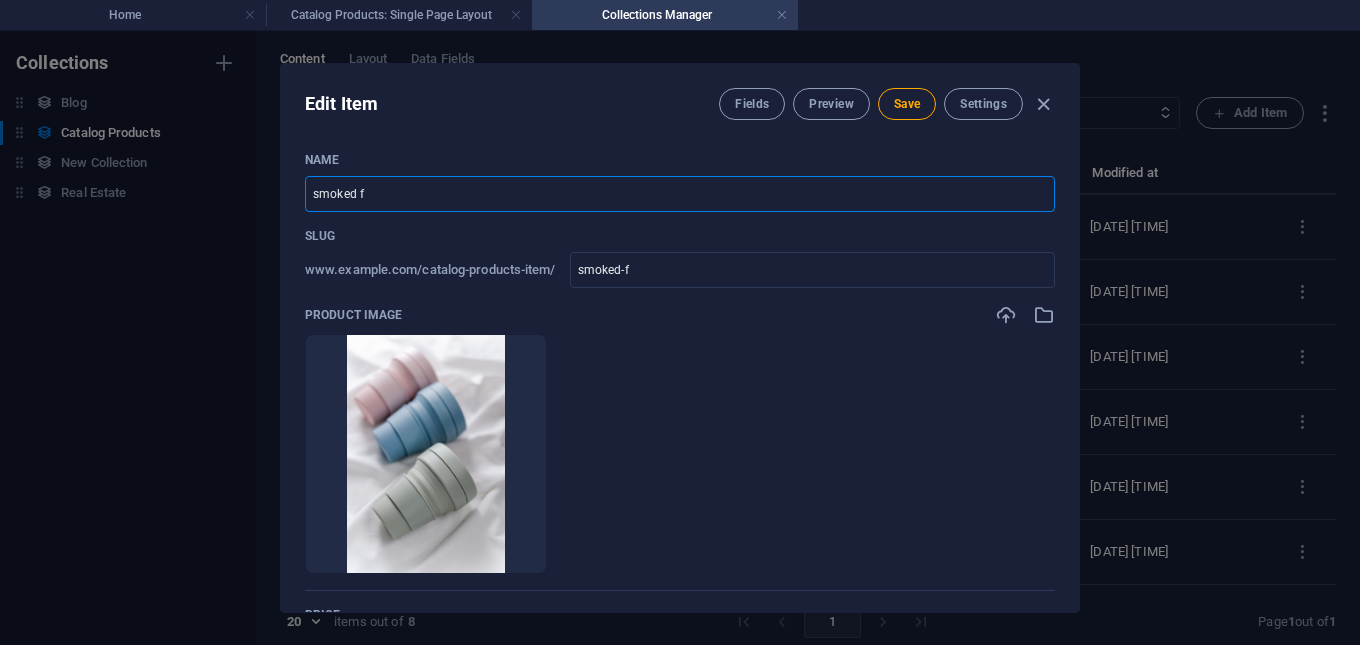 type on "smoked fi" 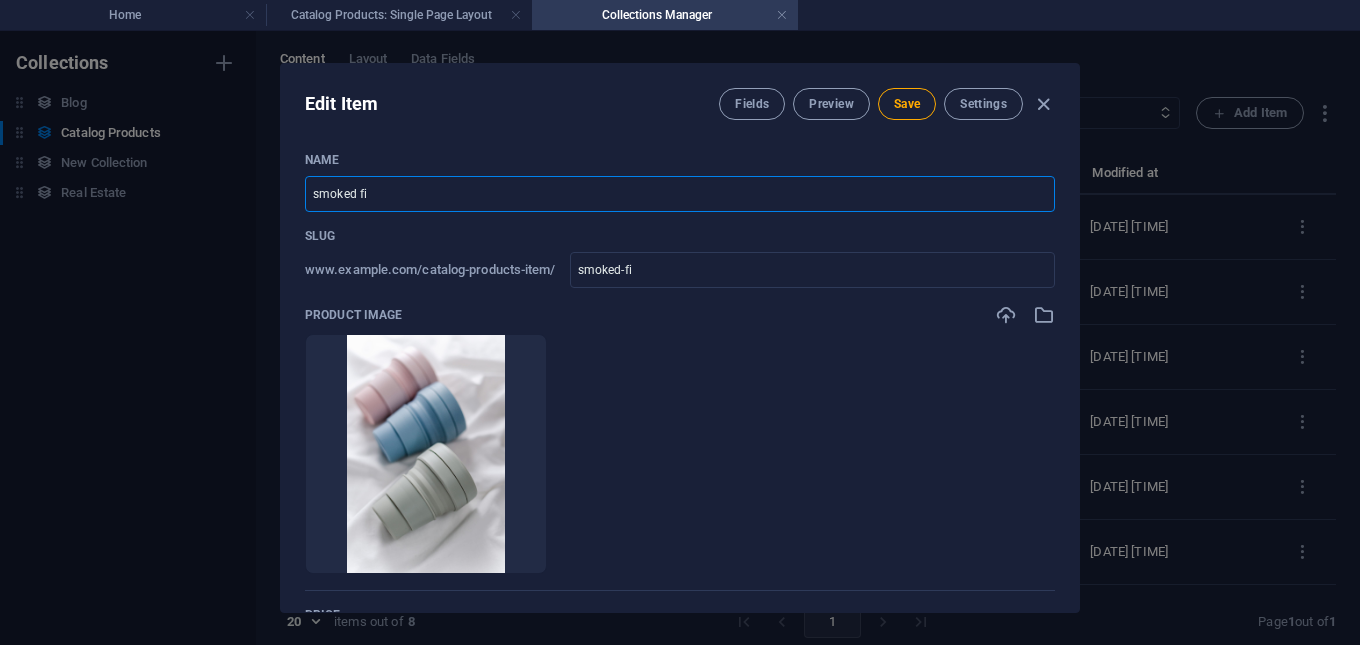 type on "smoked fis" 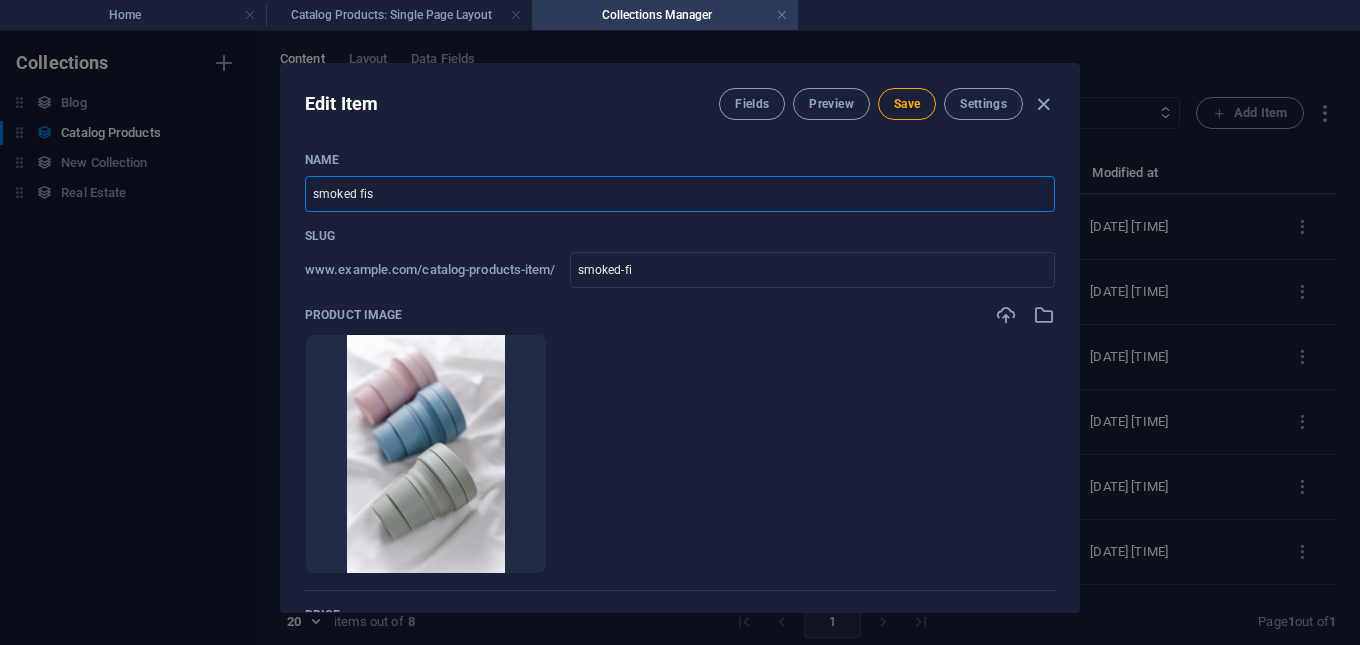 type on "smoked-fis" 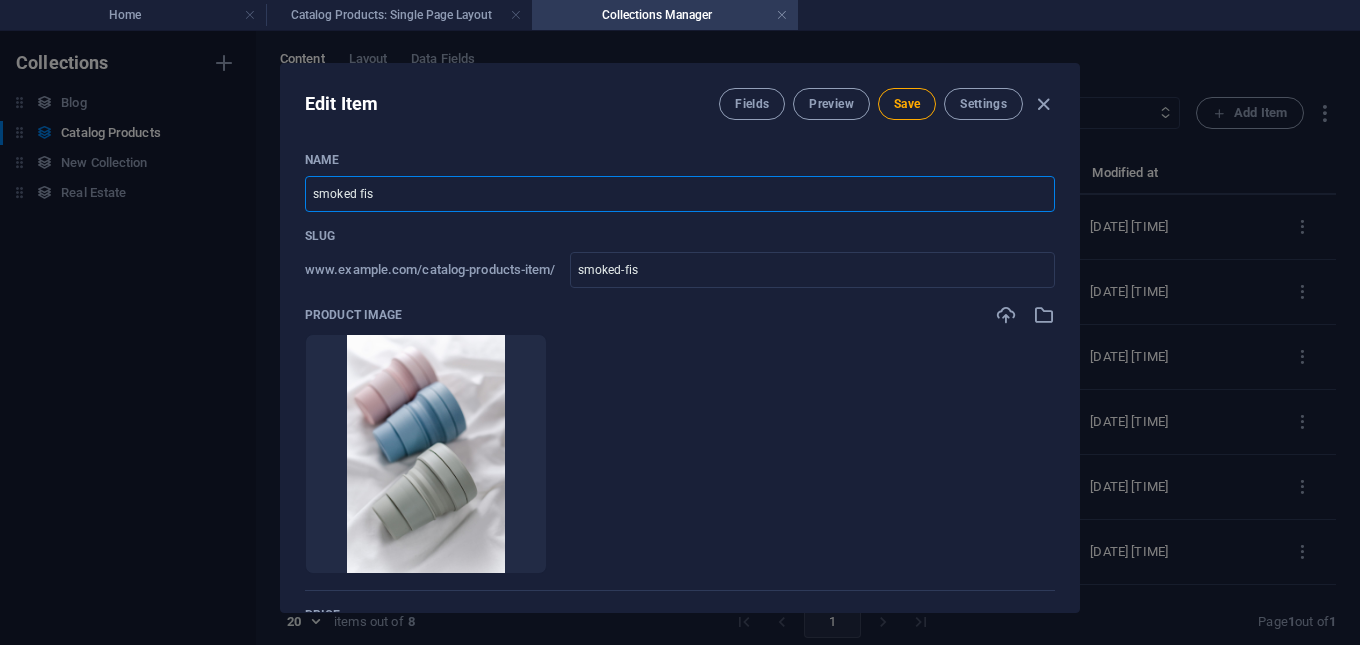 type on "smoked fish" 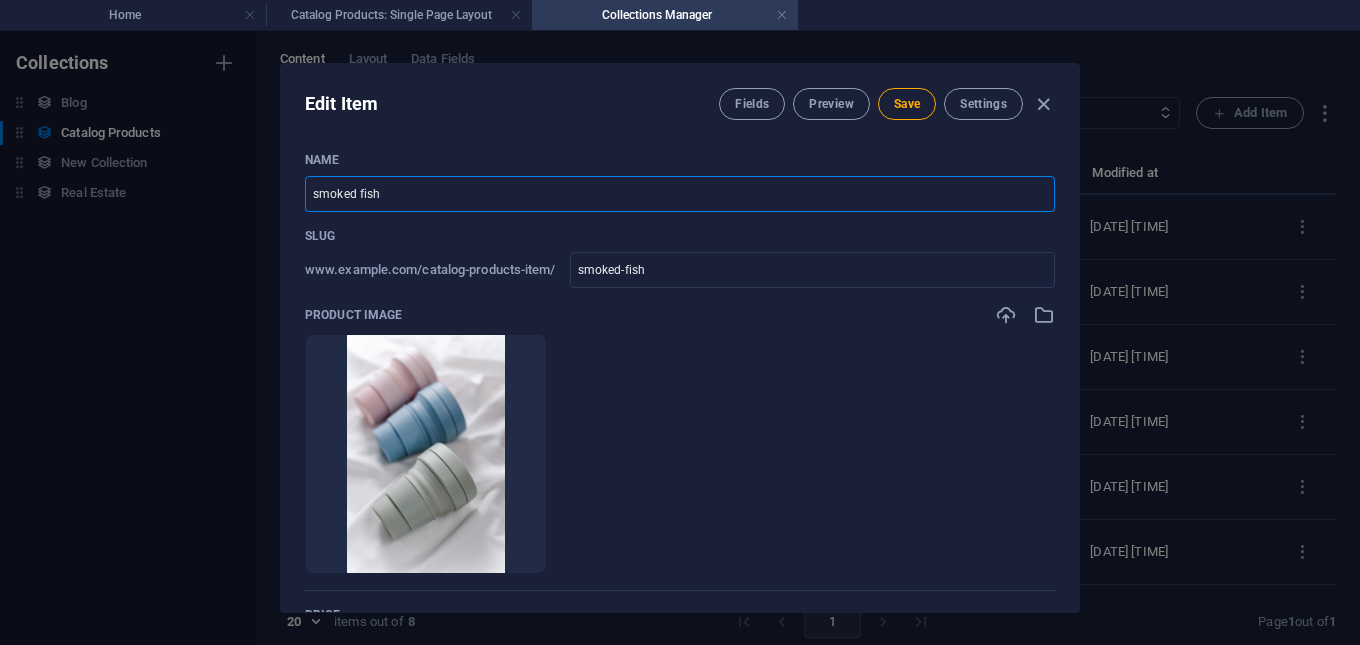 type on "smoked fisht" 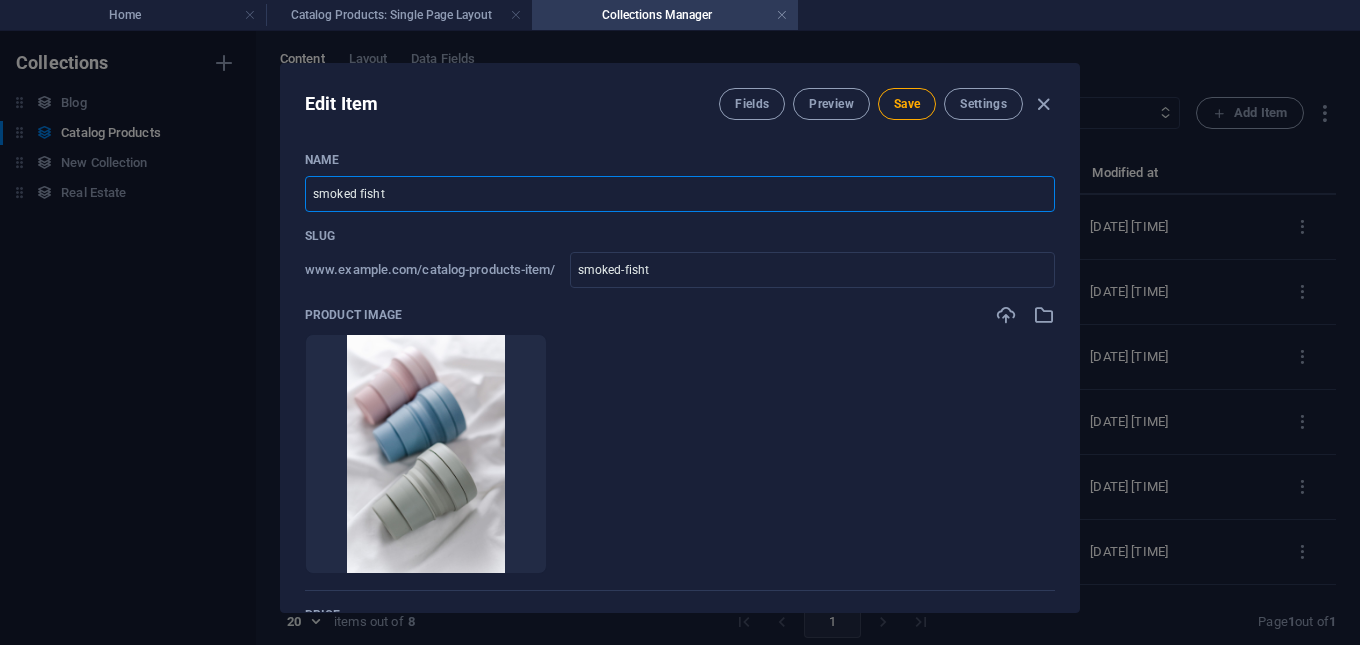 type on "smoked fish" 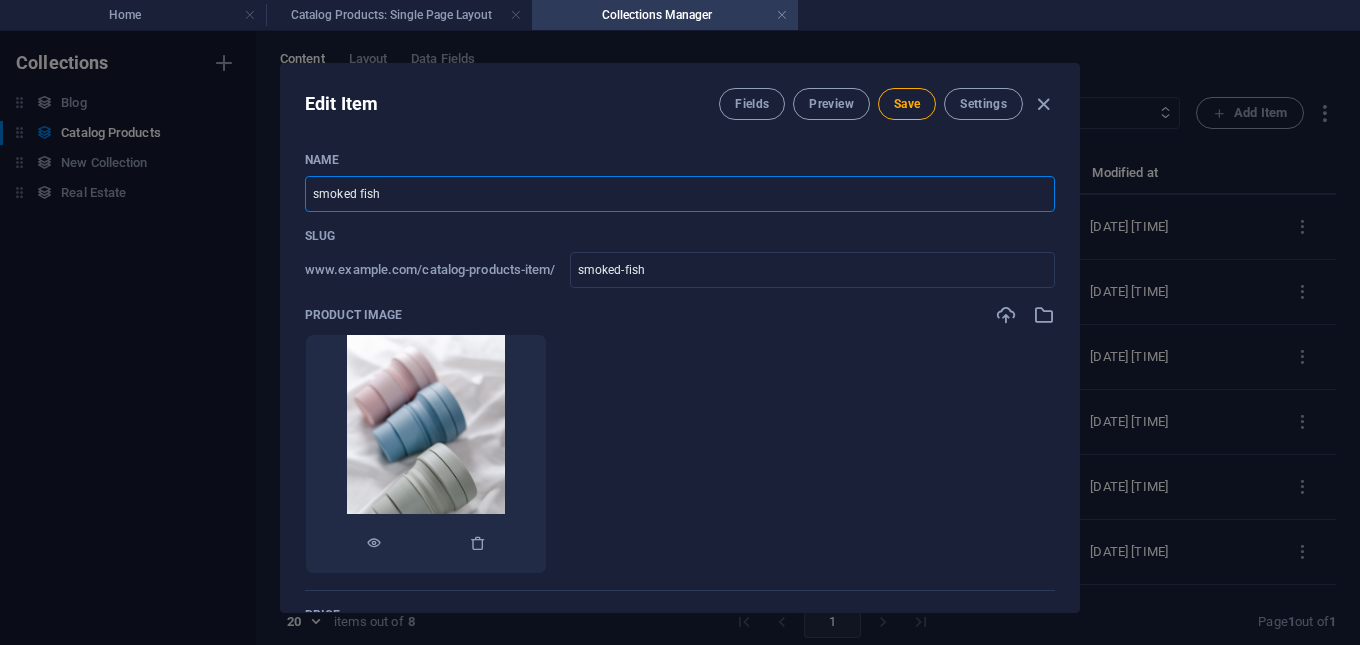 type on "smoked fish" 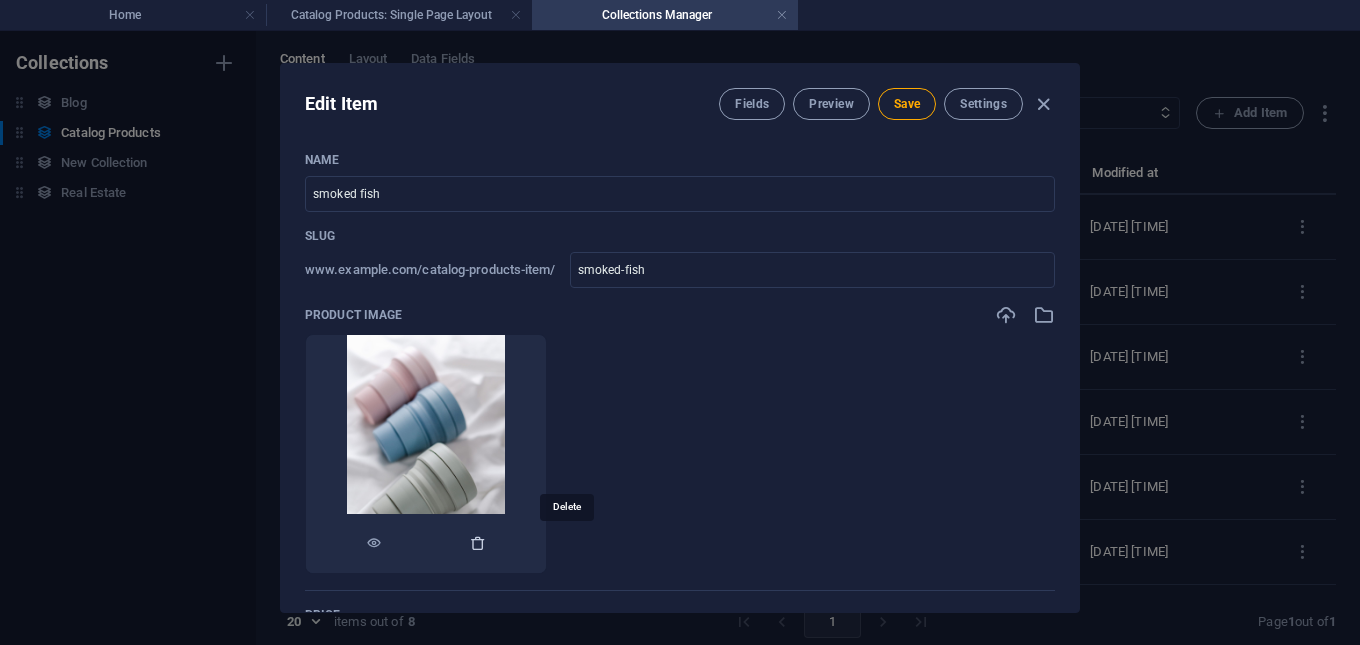 click at bounding box center [478, 543] 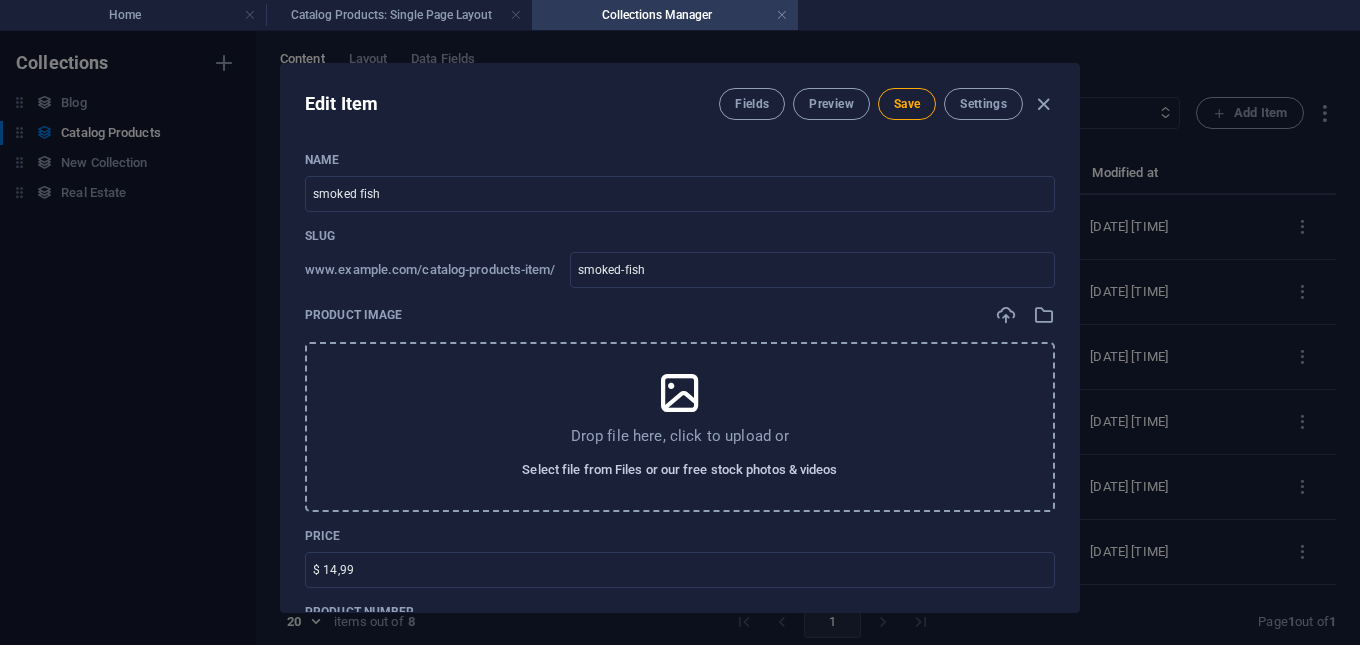 click on "Select file from Files or our free stock photos & videos" at bounding box center [679, 470] 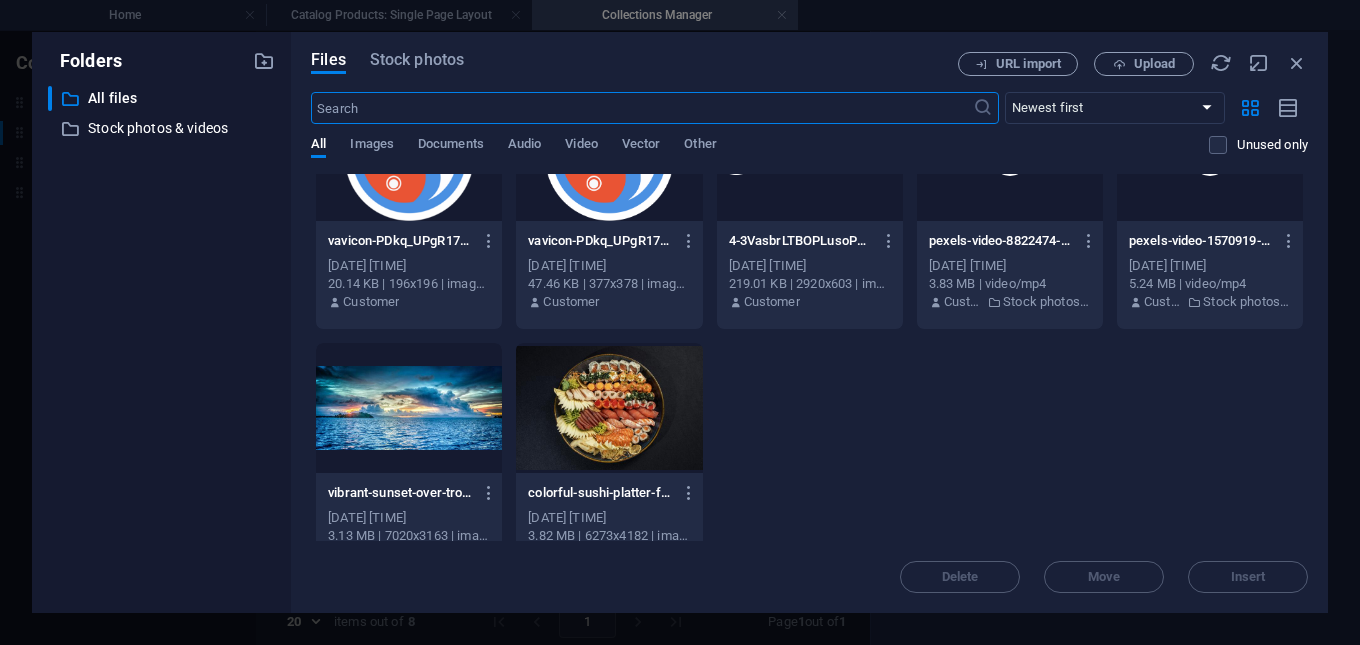 scroll, scrollTop: 125, scrollLeft: 0, axis: vertical 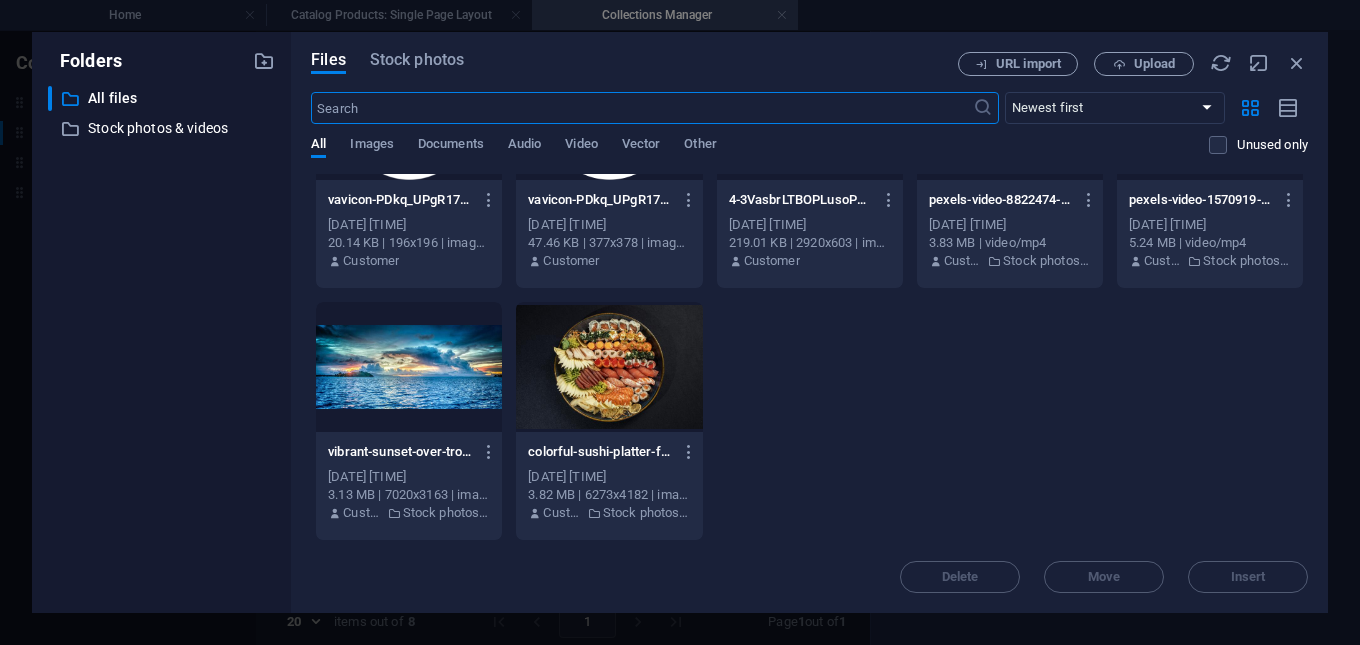 click at bounding box center (609, 367) 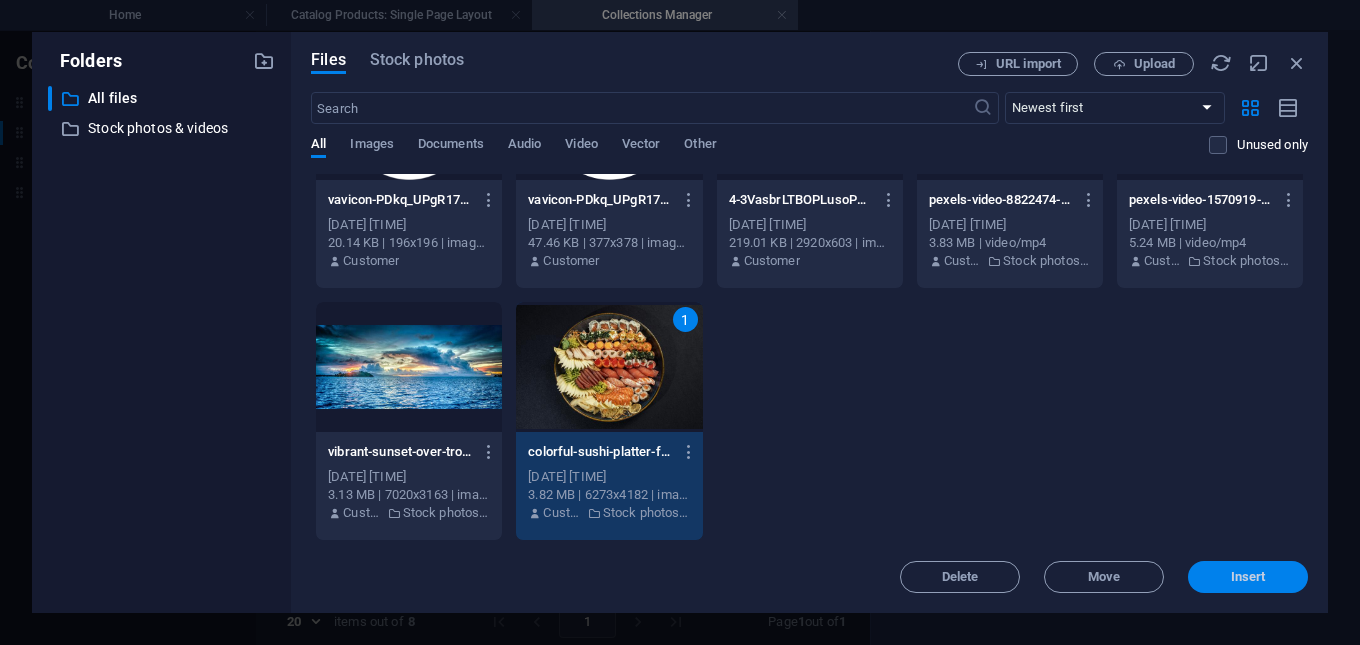 click on "Insert" at bounding box center (1248, 577) 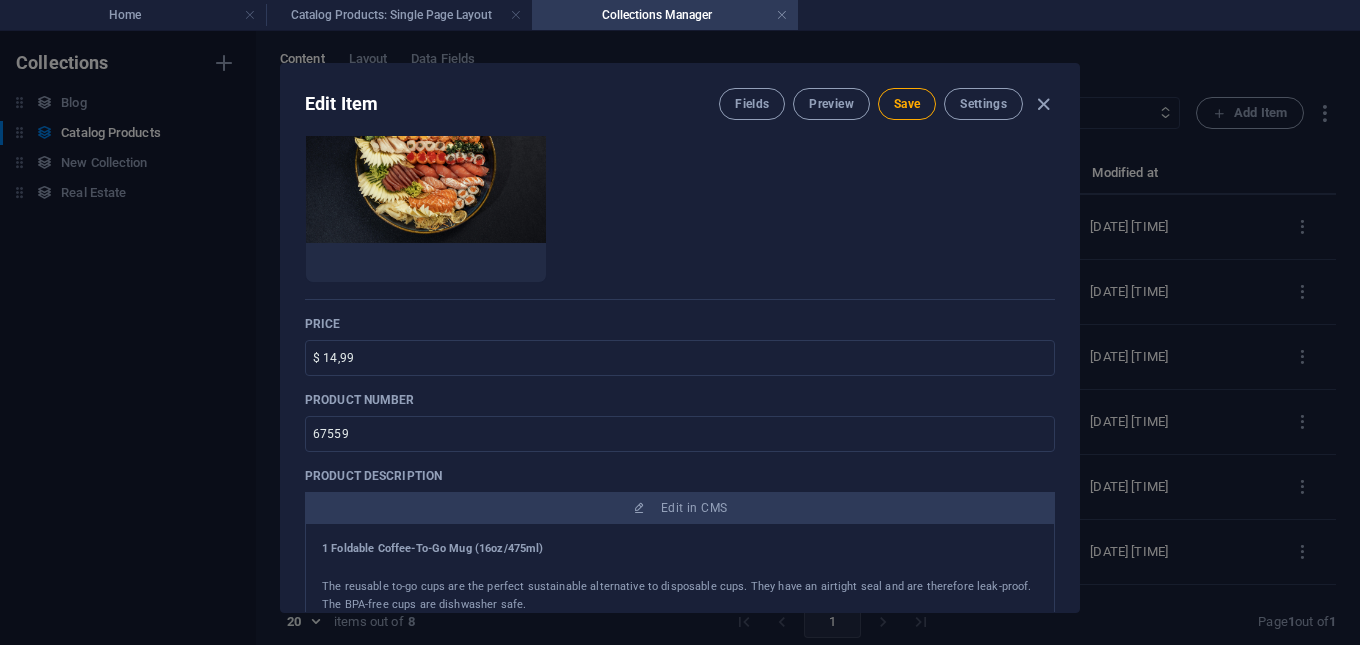 scroll, scrollTop: 500, scrollLeft: 0, axis: vertical 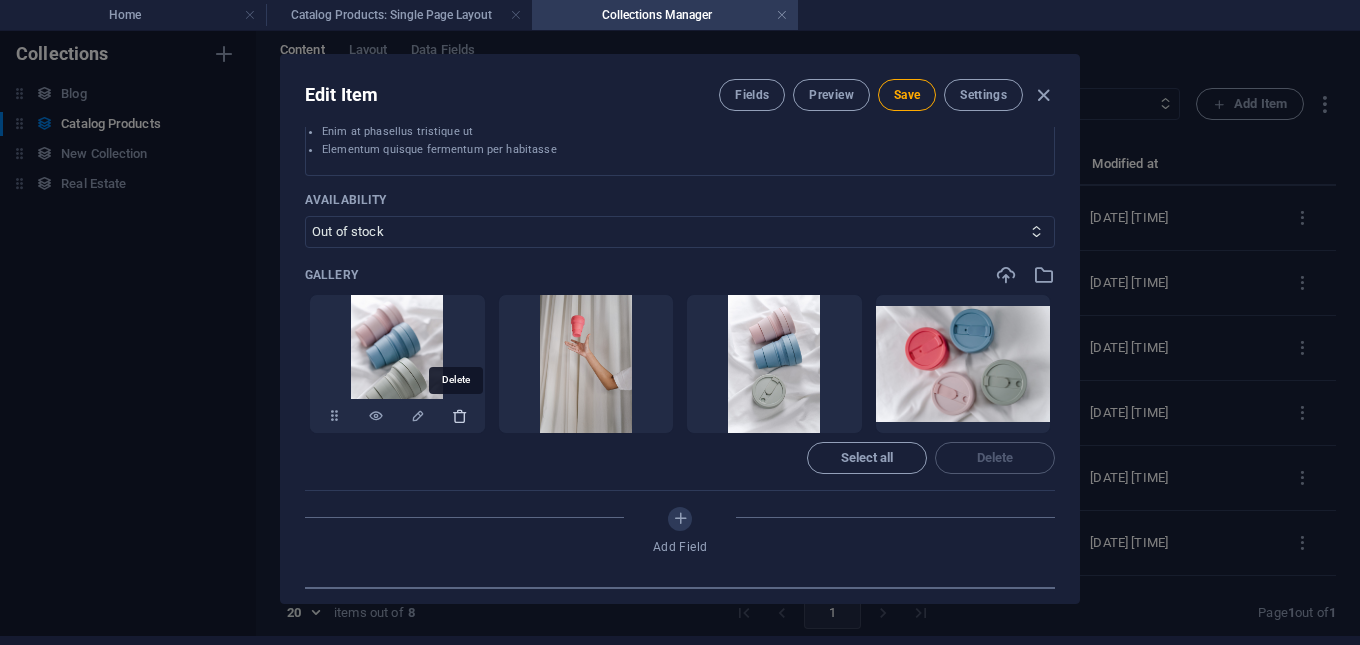 click at bounding box center [460, 416] 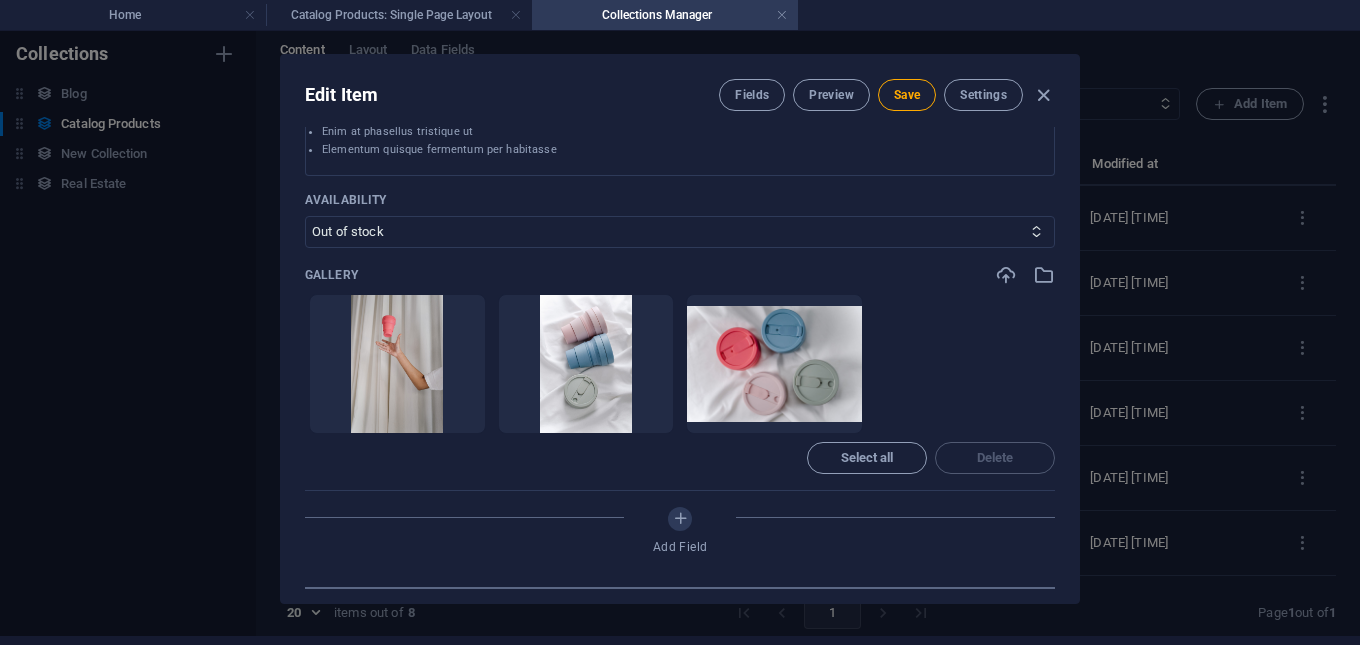 click at bounding box center [460, 416] 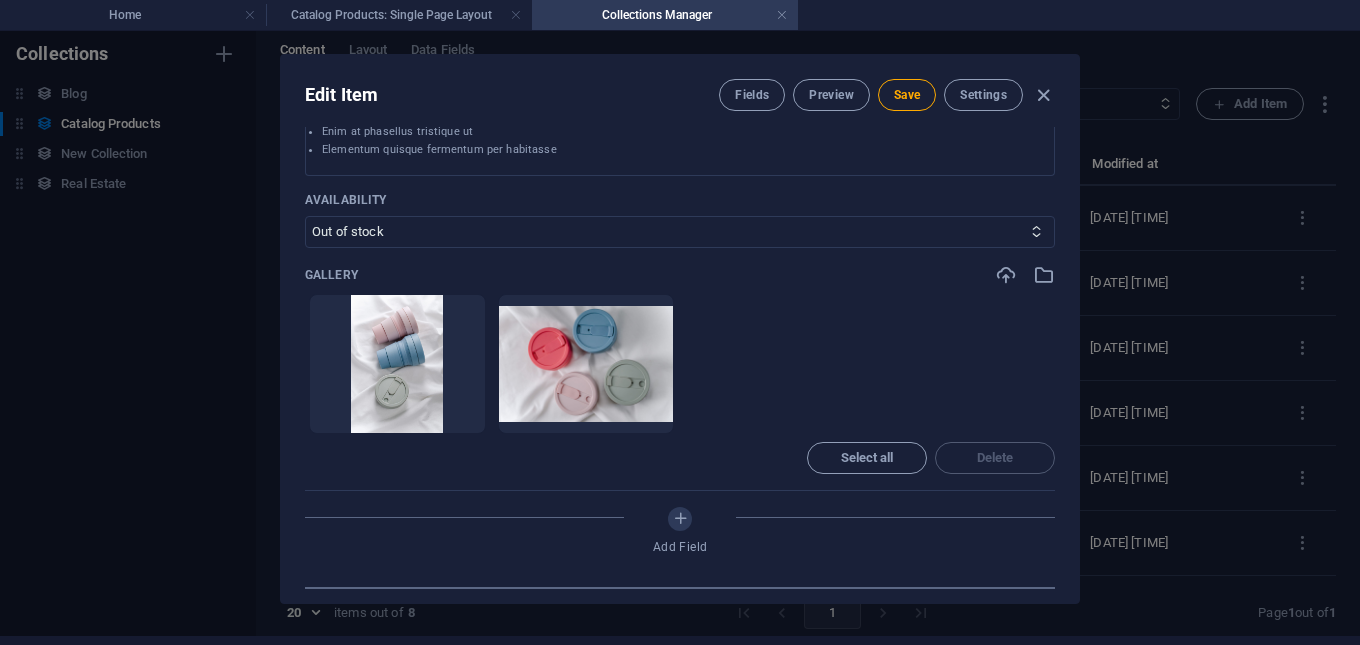 click at bounding box center [460, 416] 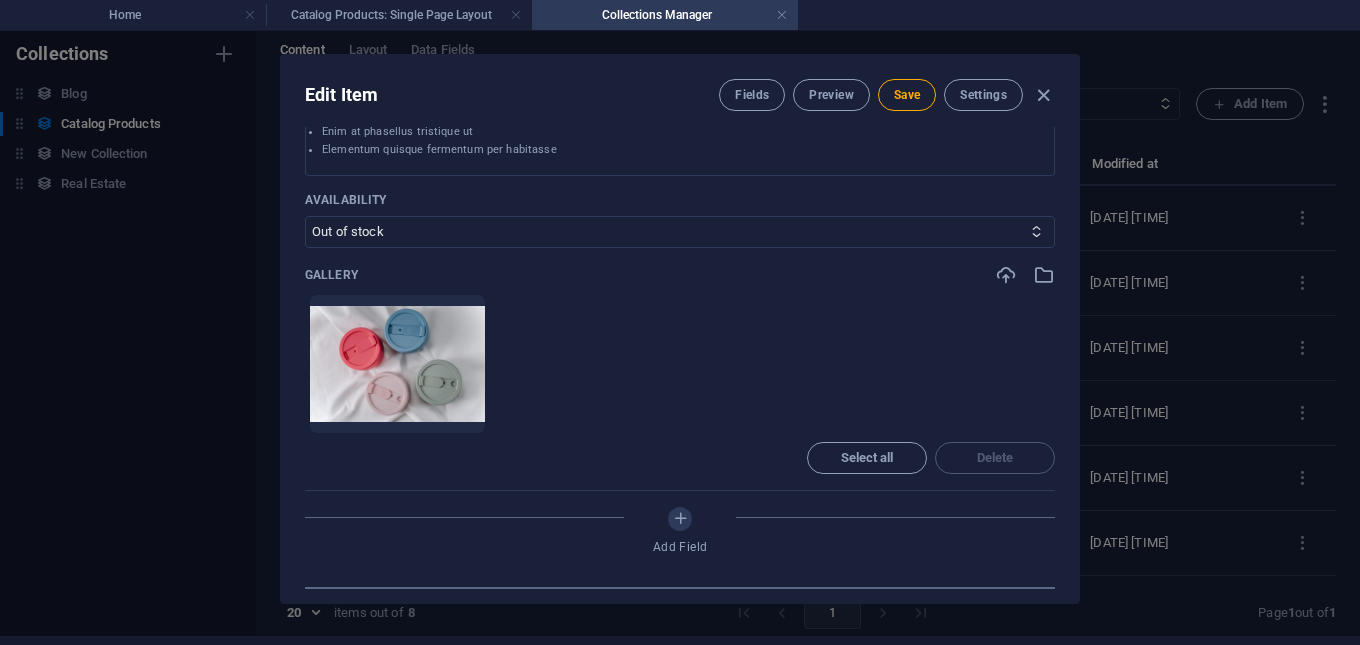 click at bounding box center (460, 416) 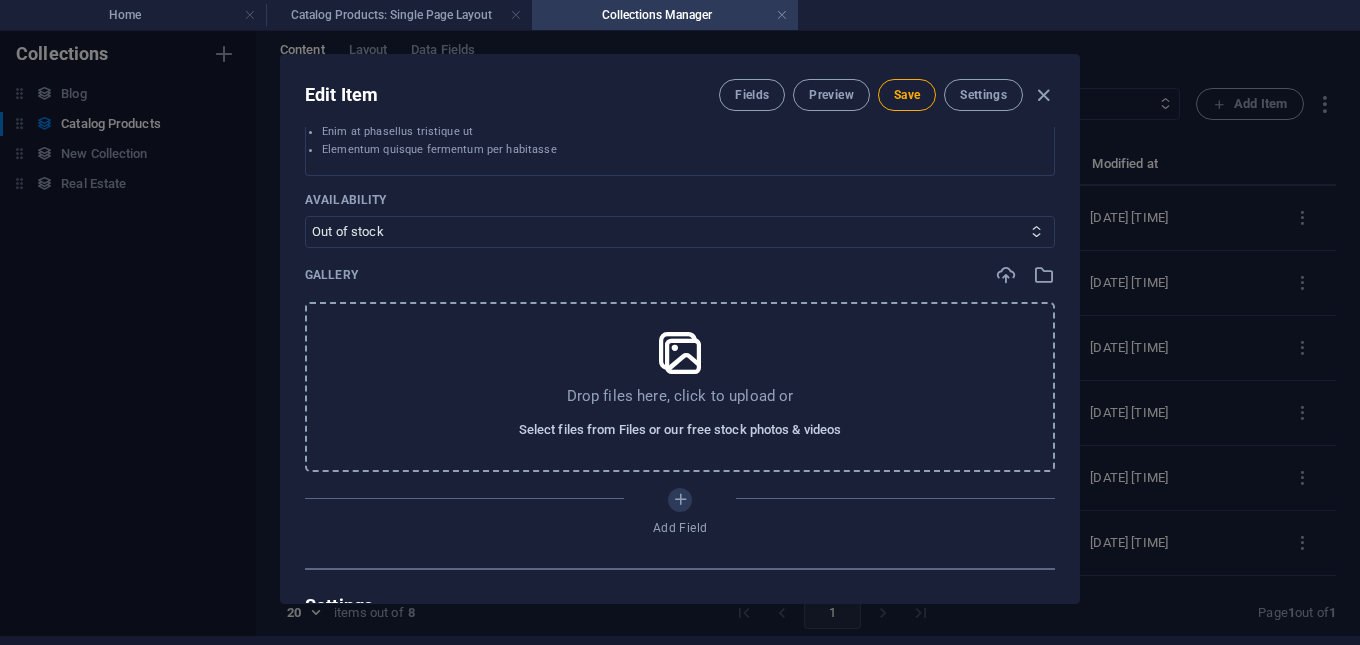 click on "Select files from Files or our free stock photos & videos" at bounding box center (680, 430) 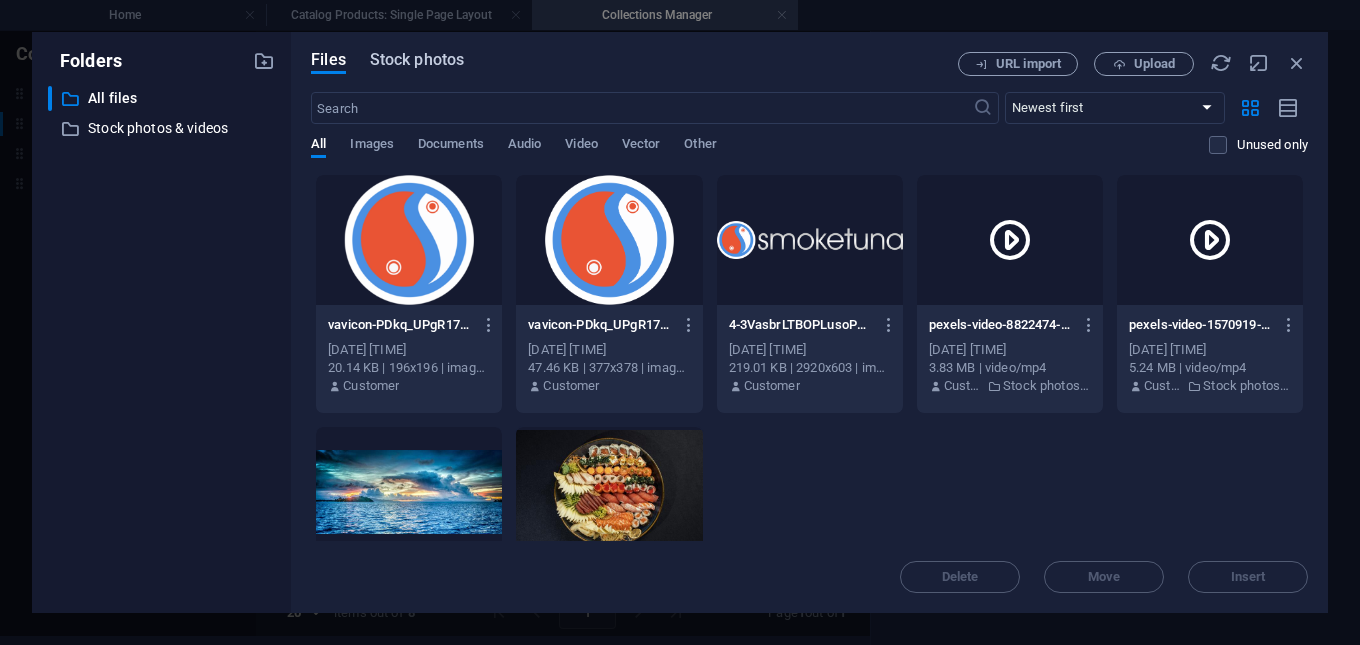 click on "Stock photos" at bounding box center (417, 60) 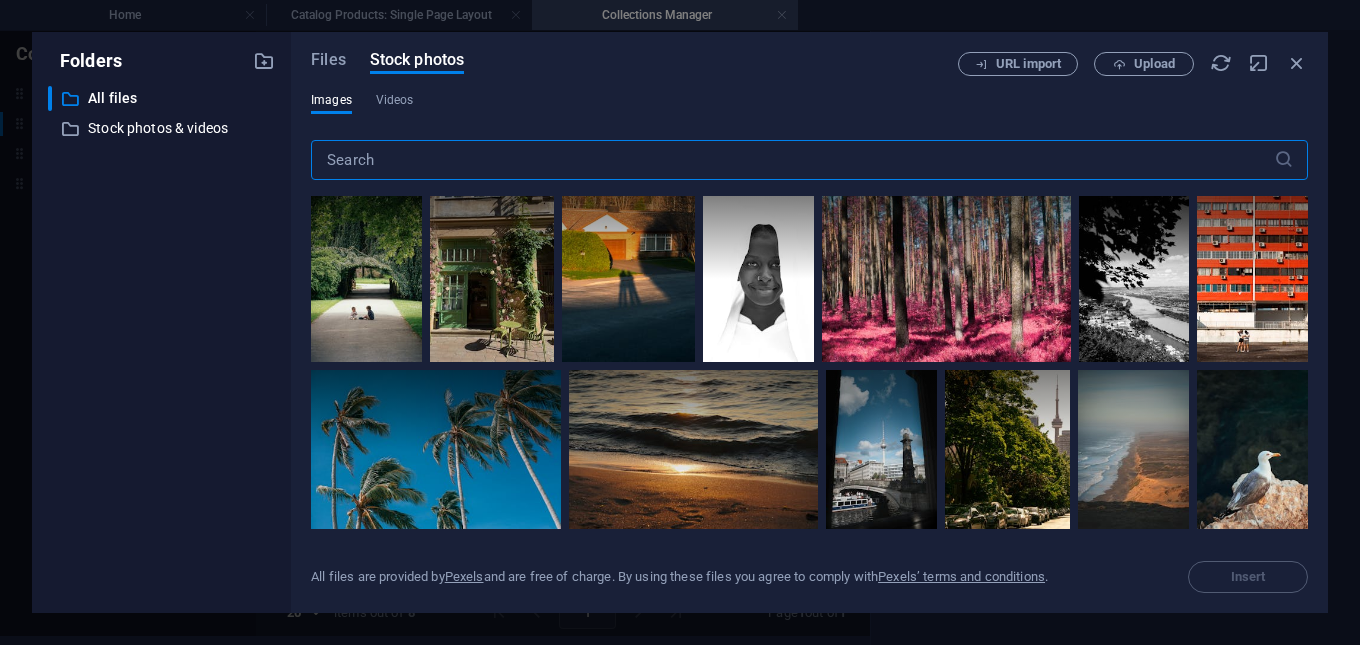 click at bounding box center (792, 160) 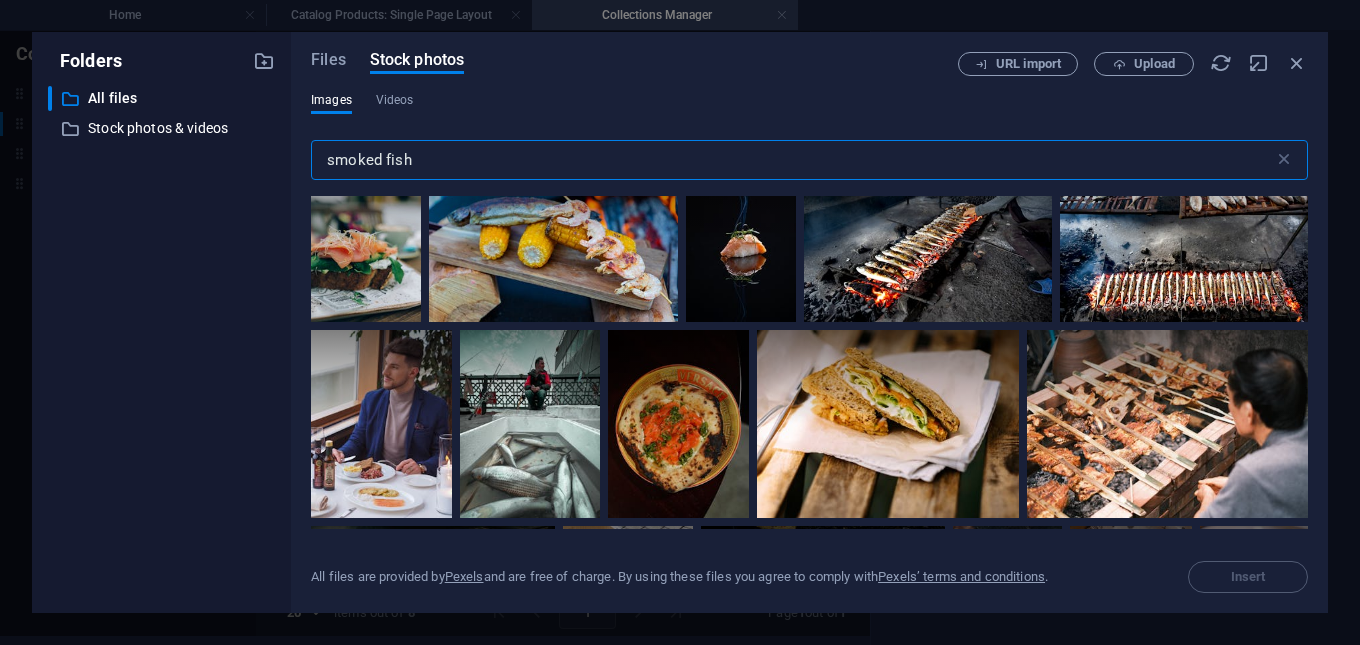 scroll, scrollTop: 200, scrollLeft: 0, axis: vertical 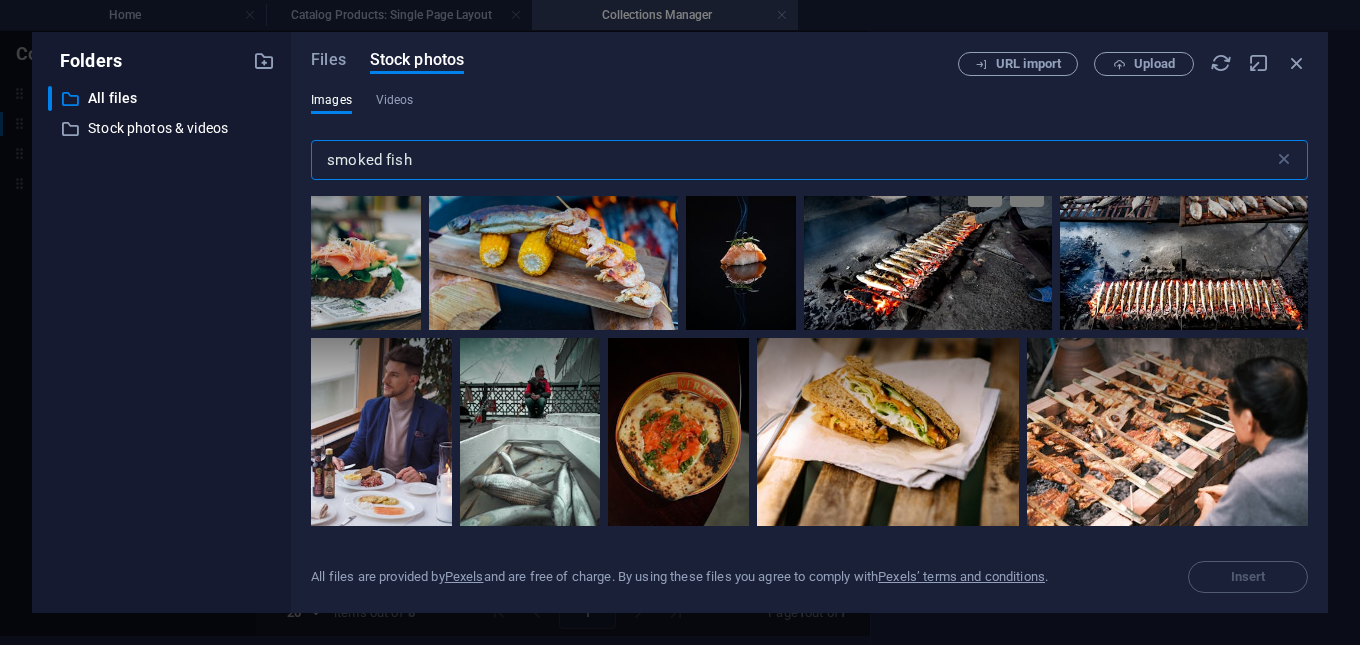 type on "smoked fish" 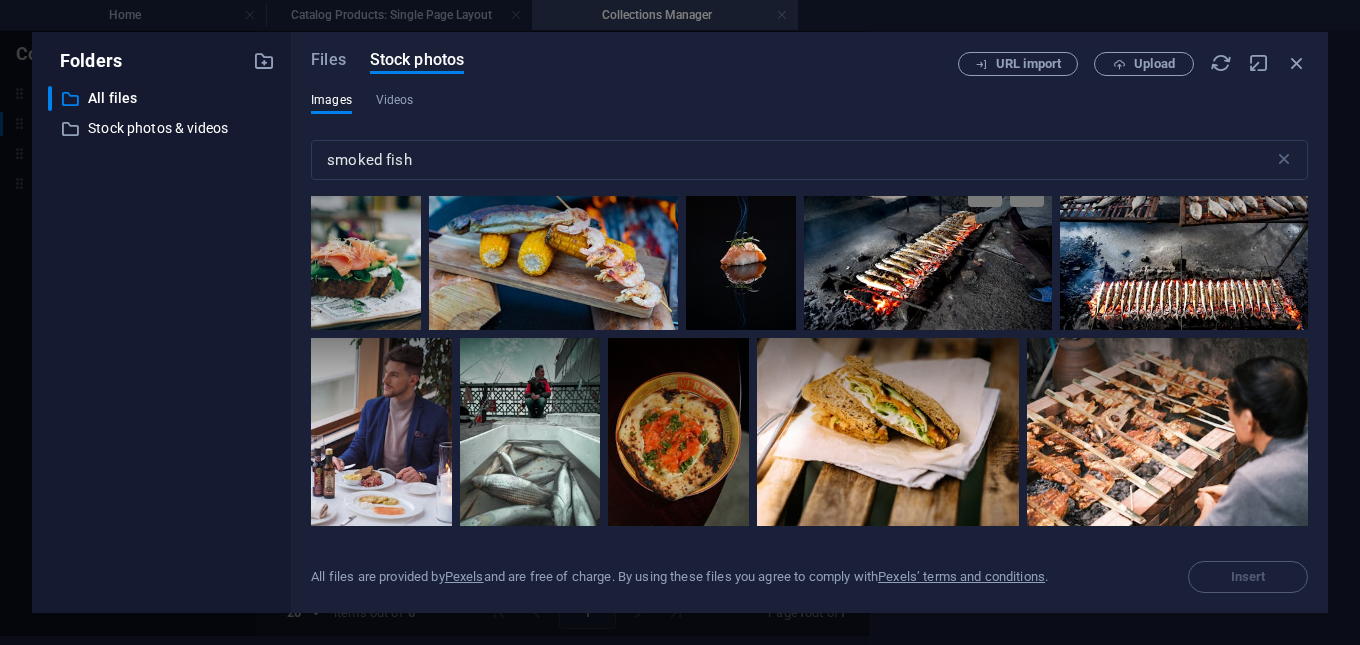 click at bounding box center (928, 247) 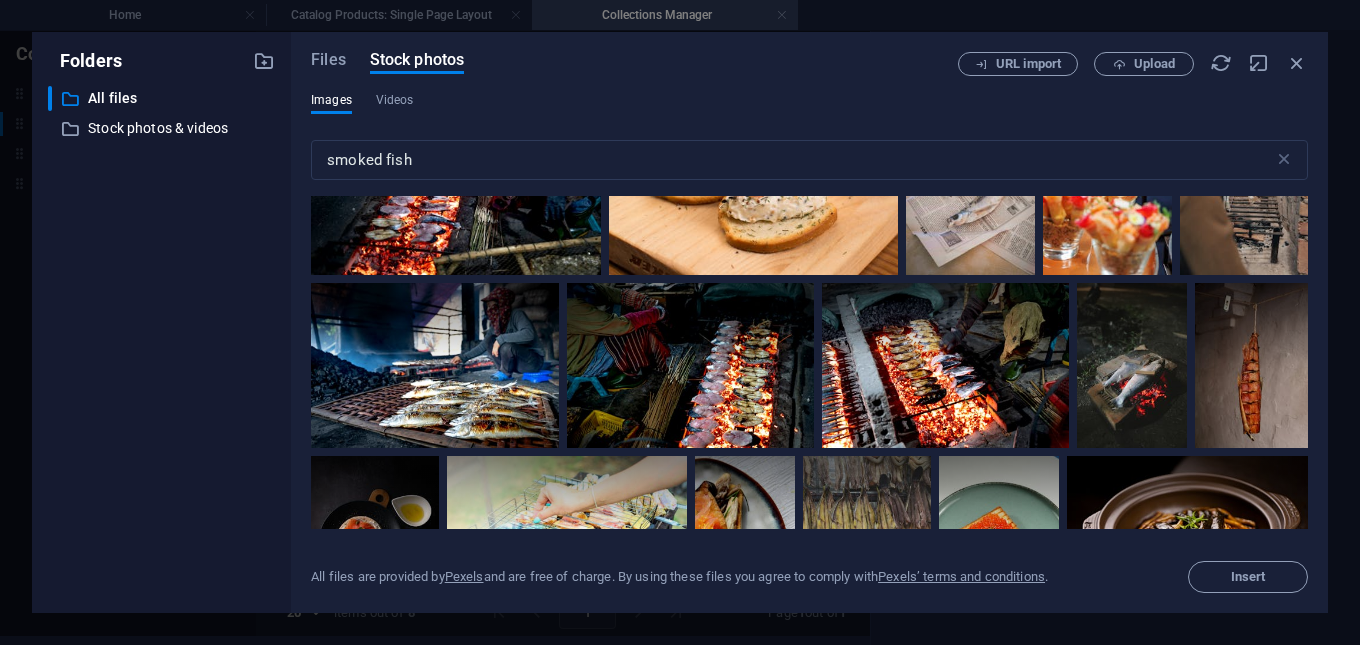 scroll, scrollTop: 1100, scrollLeft: 0, axis: vertical 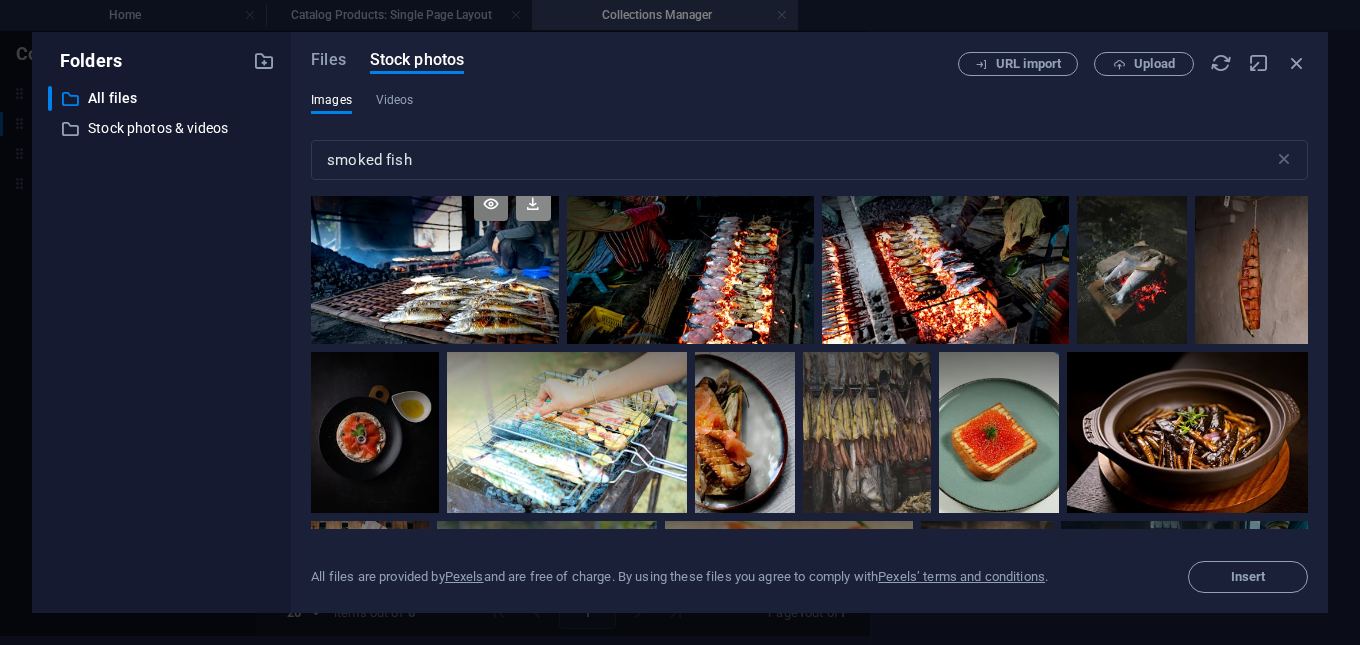 click at bounding box center (533, 204) 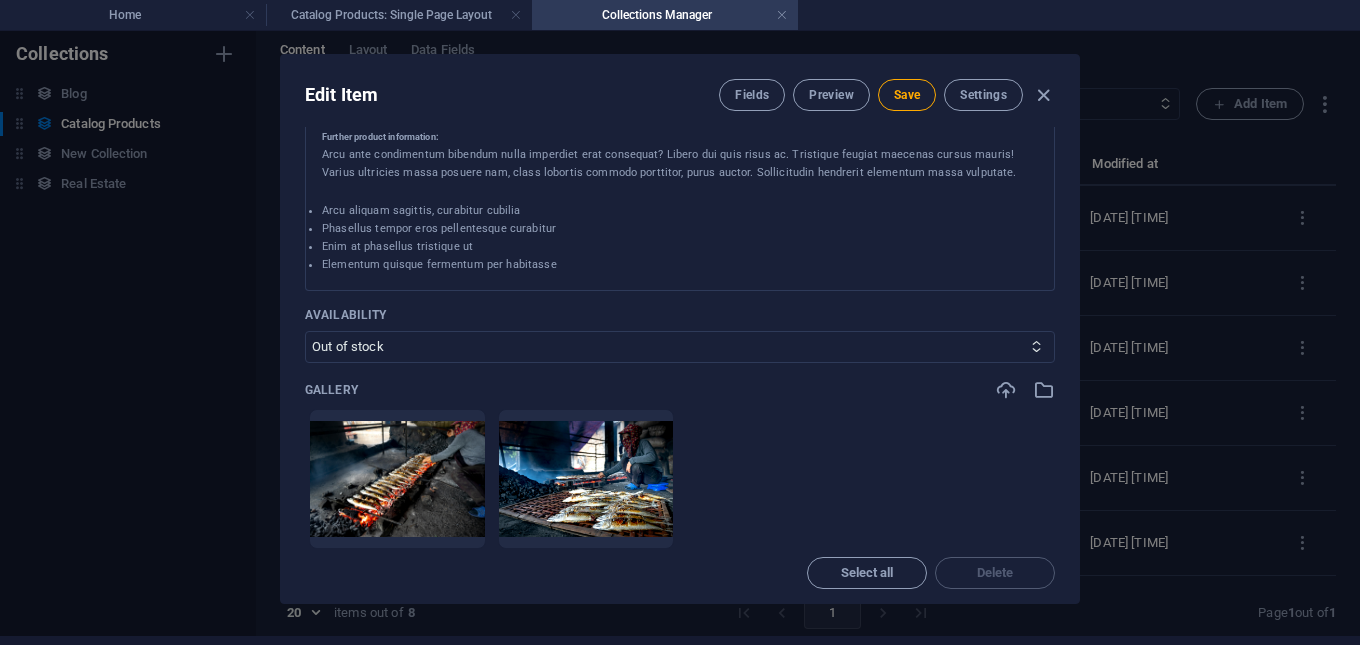 scroll, scrollTop: 900, scrollLeft: 0, axis: vertical 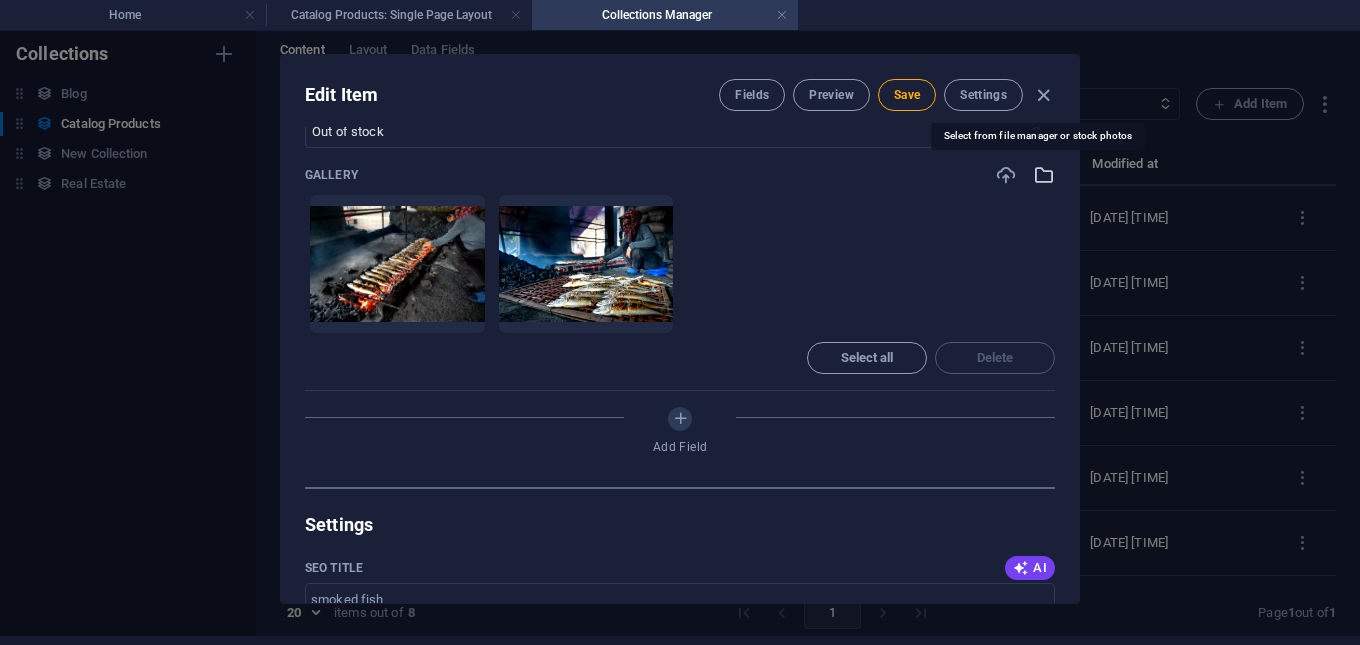 click at bounding box center (1044, 175) 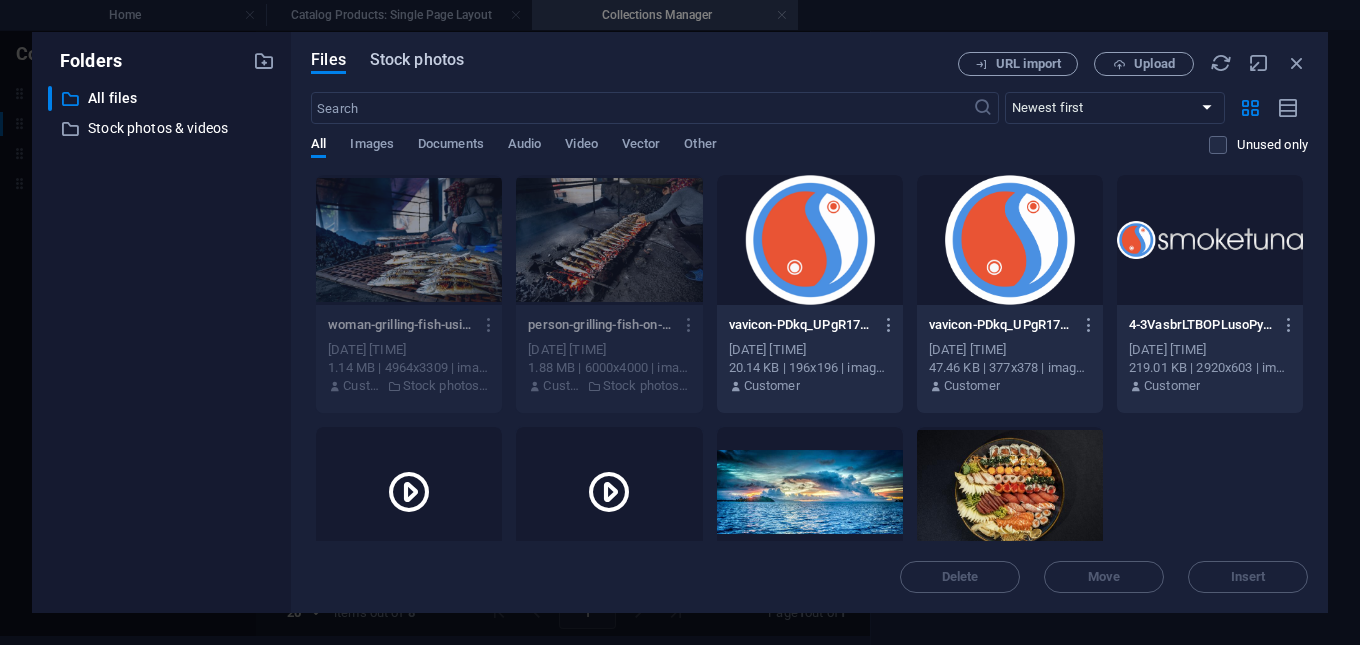 click on "Stock photos" at bounding box center (417, 60) 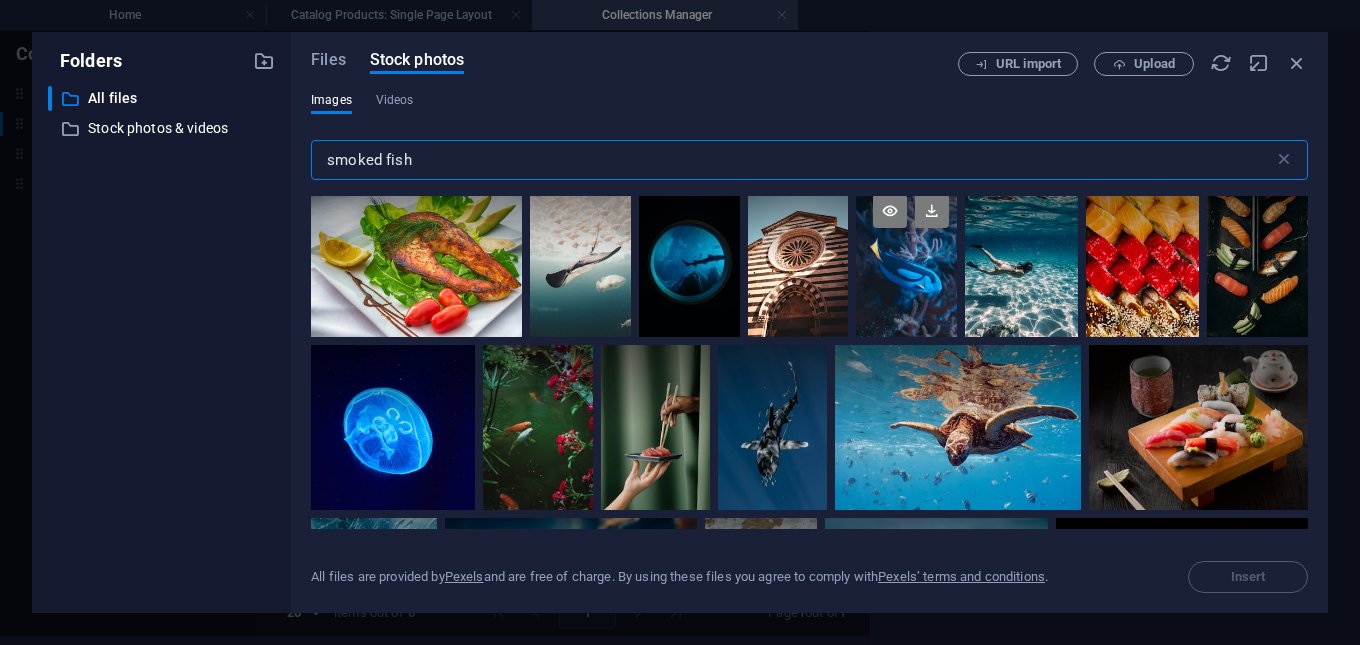 scroll, scrollTop: 9400, scrollLeft: 0, axis: vertical 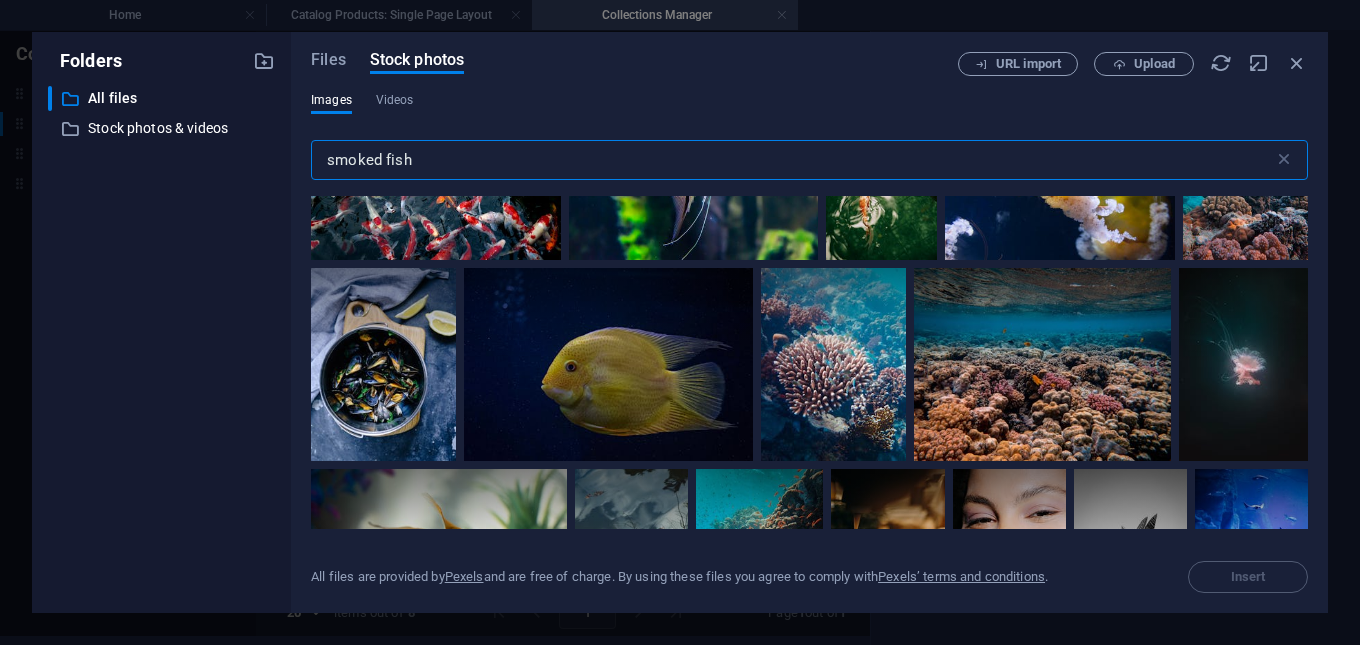 click on "smoked fish" at bounding box center (792, 160) 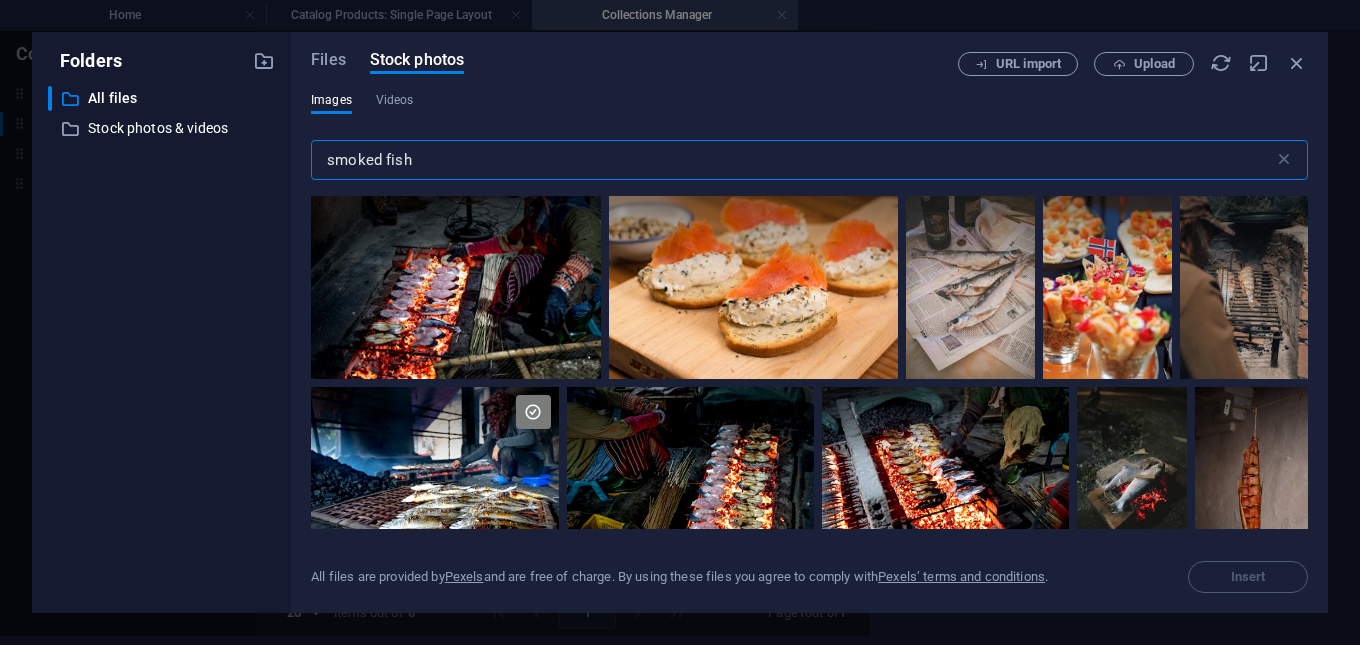 scroll, scrollTop: 0, scrollLeft: 0, axis: both 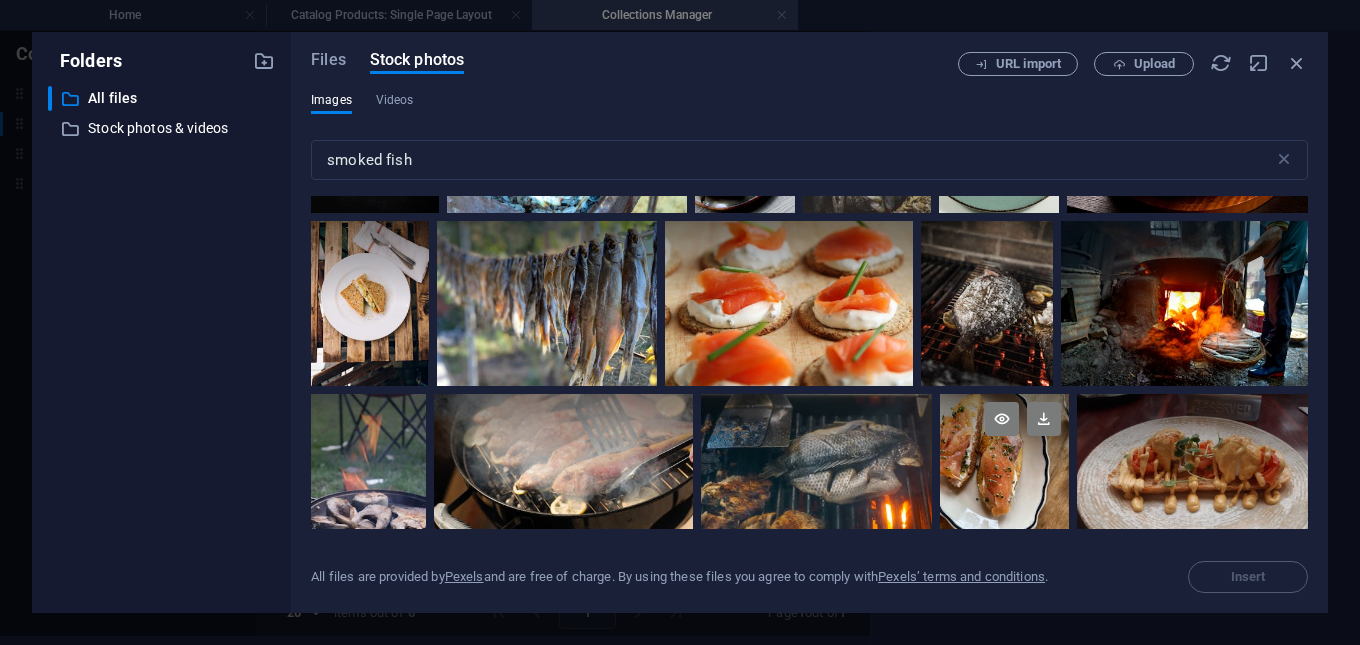 click at bounding box center [1005, 437] 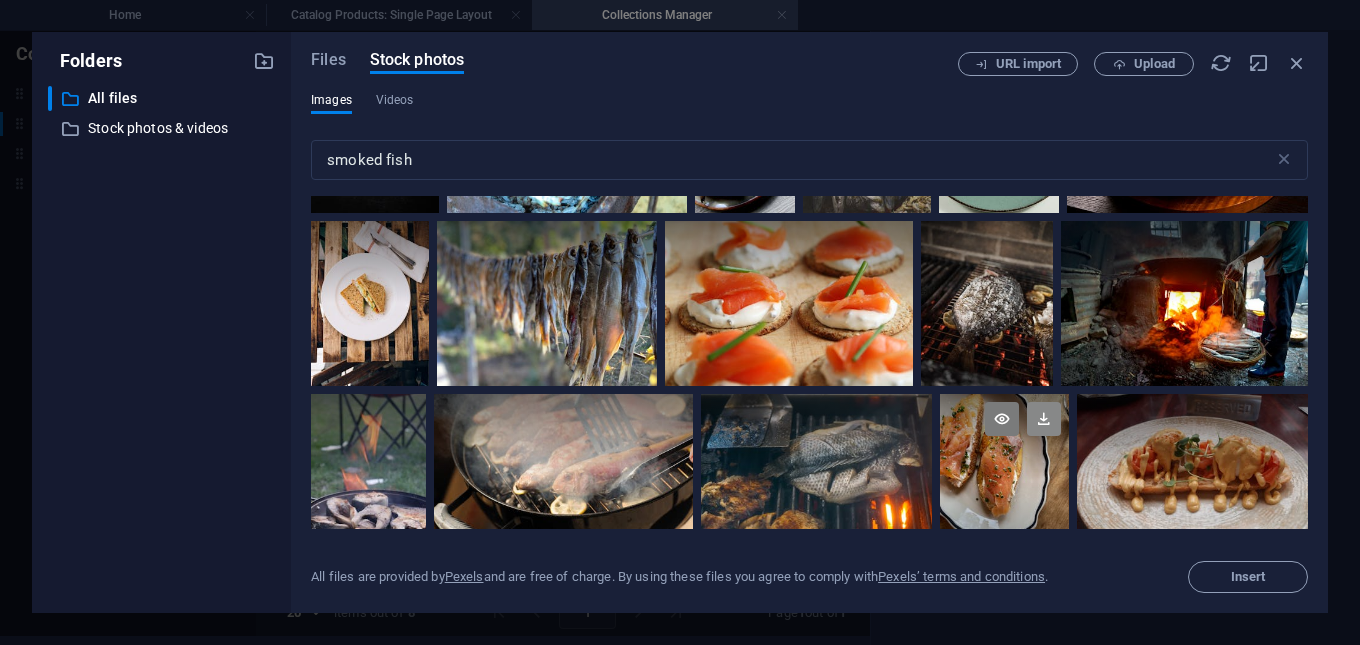 click at bounding box center [1044, 419] 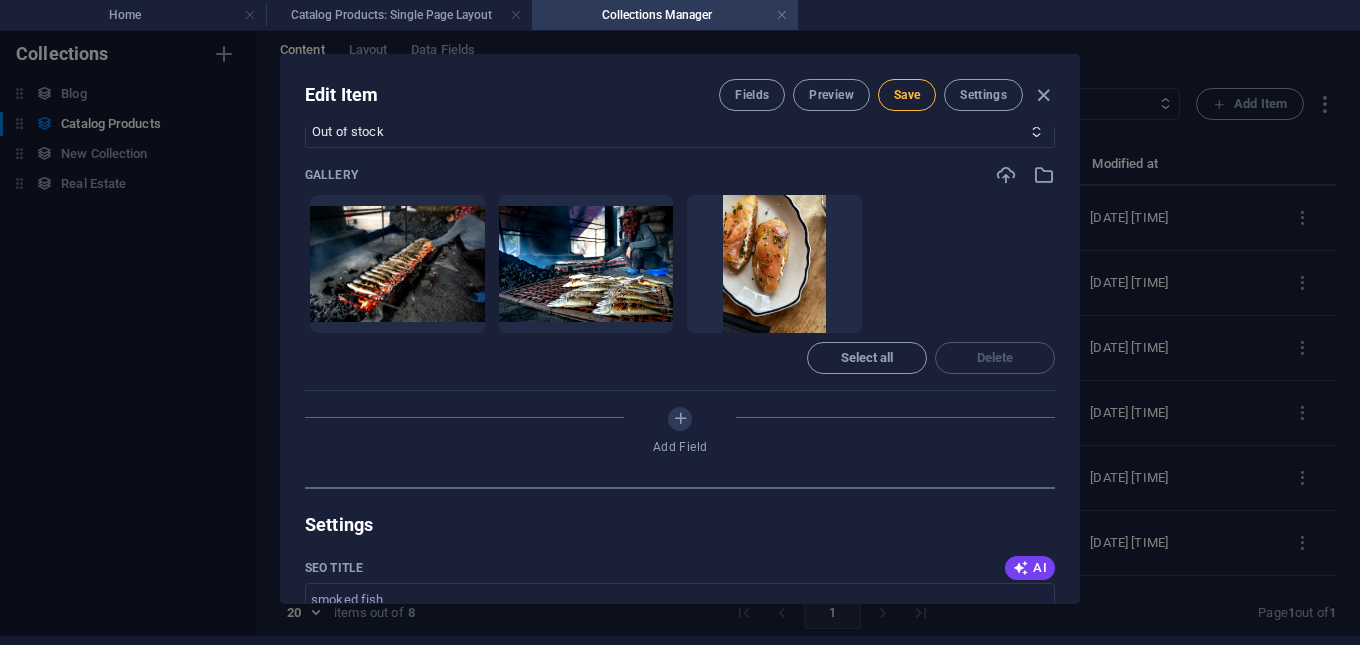 click on "Save" at bounding box center (907, 95) 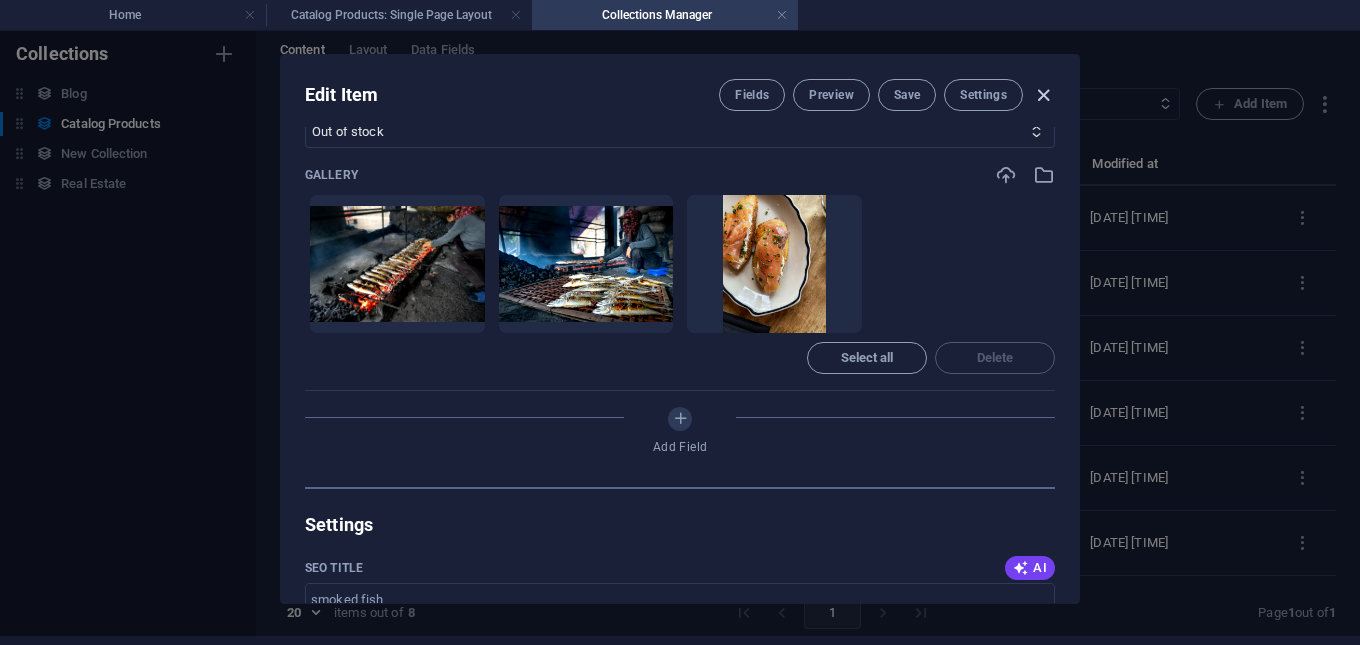 click at bounding box center [1043, 95] 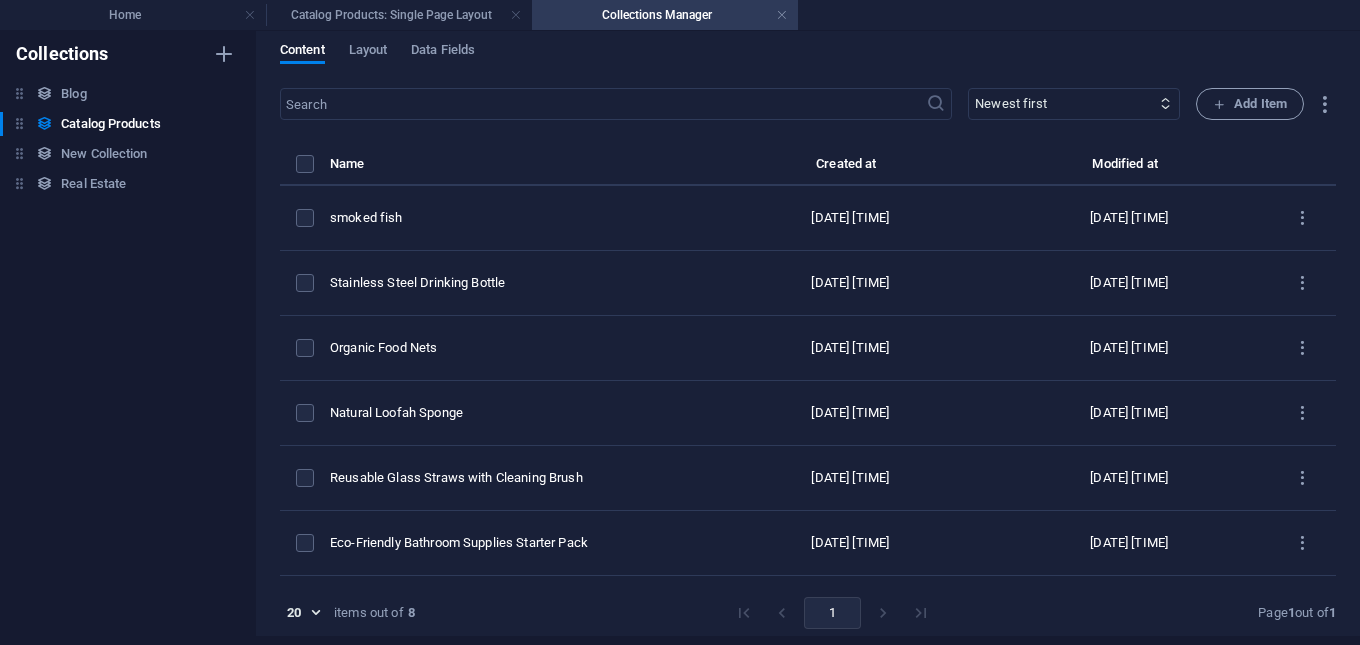 type on "smoked-fish" 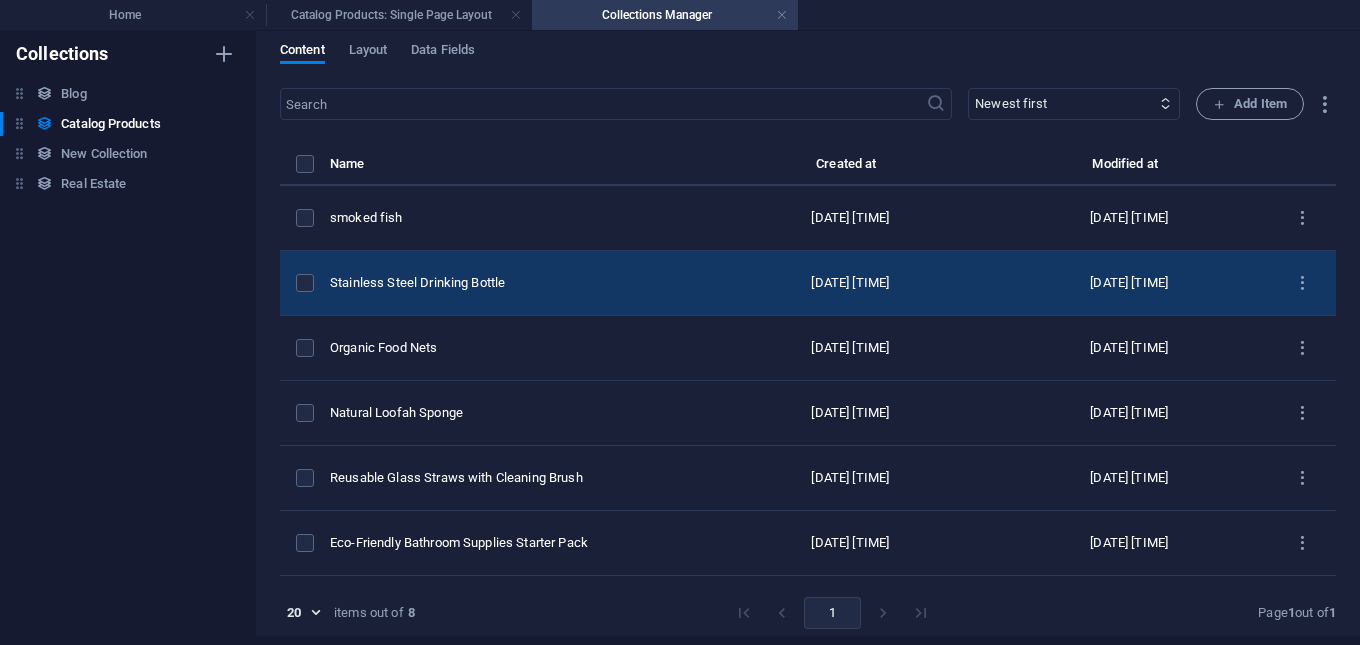 click on "[DATE] [TIME]" at bounding box center [850, 283] 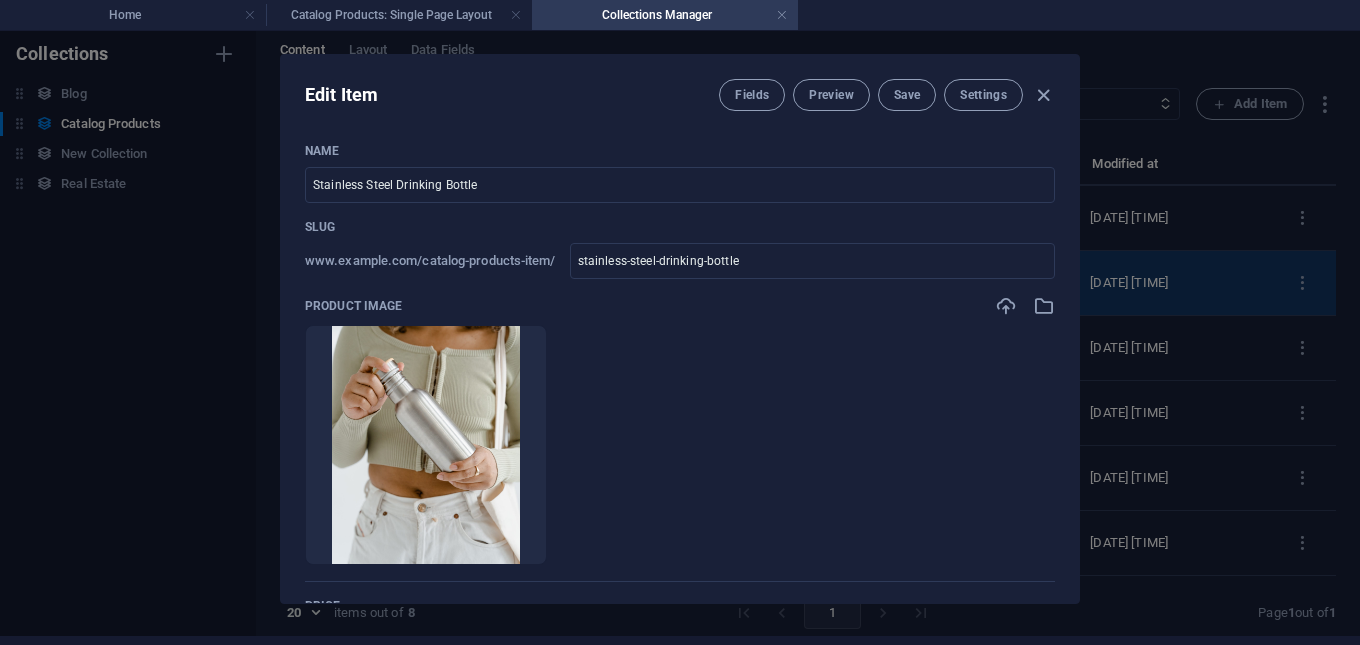 scroll, scrollTop: 0, scrollLeft: 0, axis: both 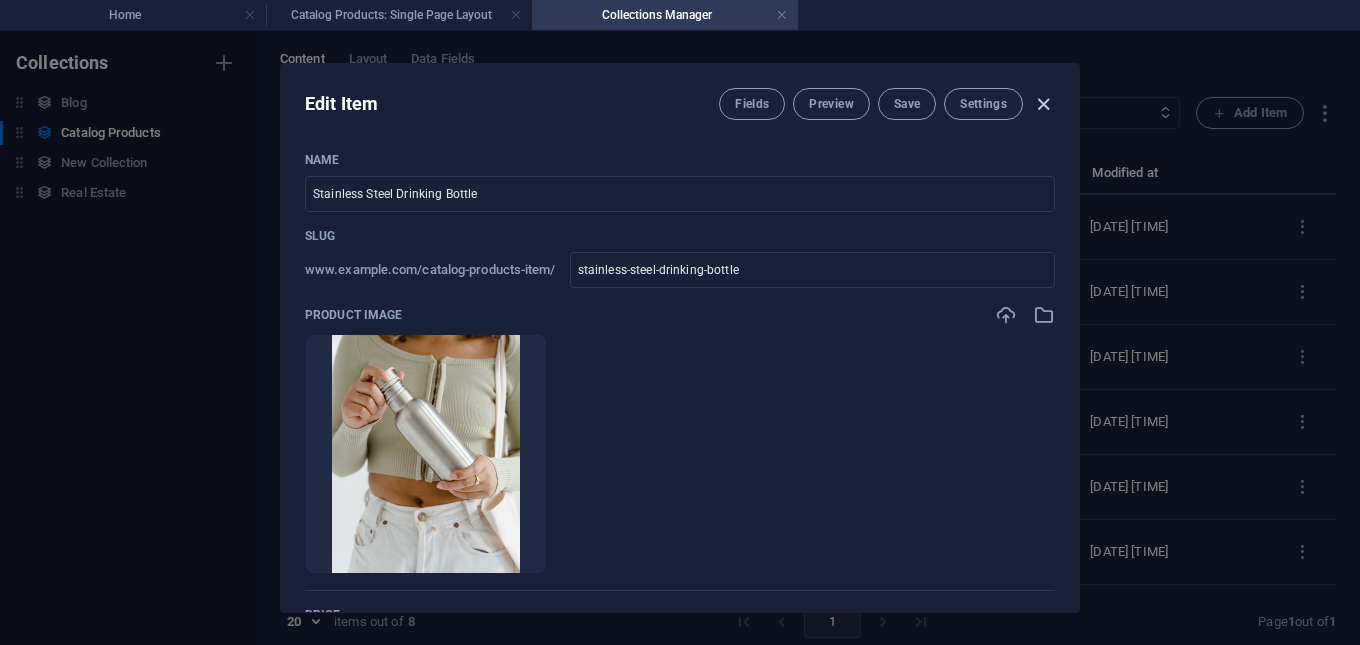 click at bounding box center [1043, 104] 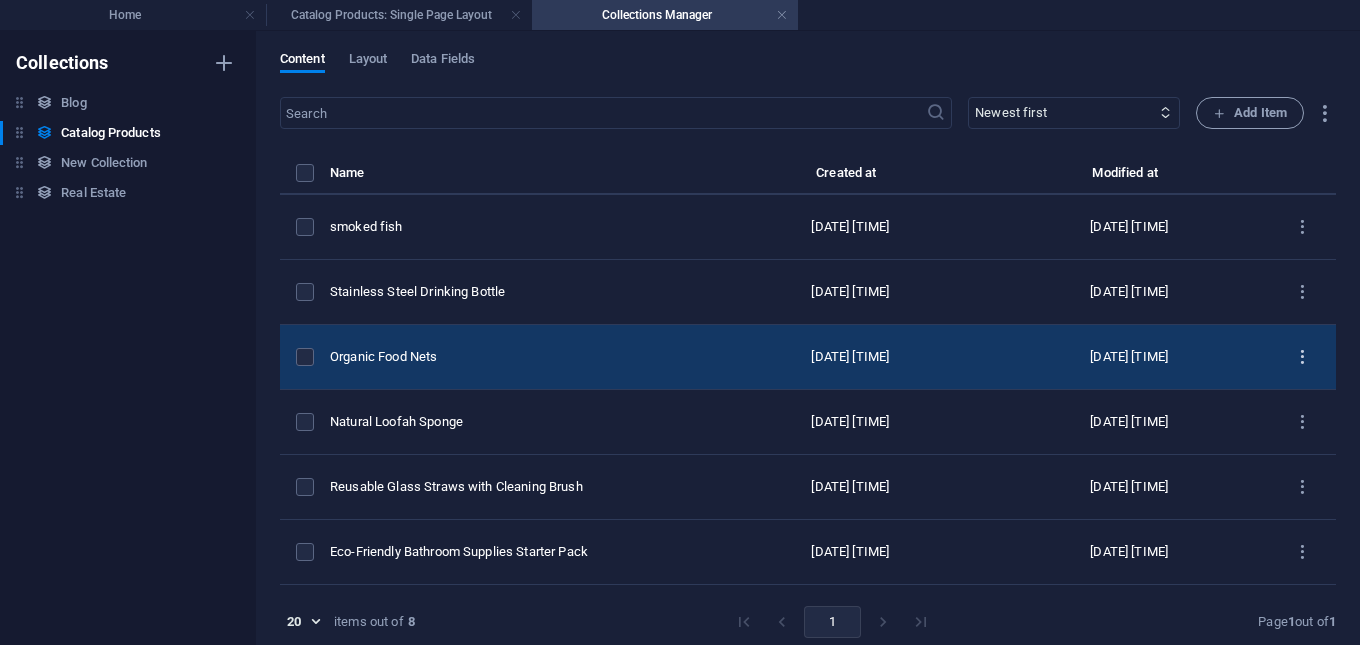 click at bounding box center (1302, 357) 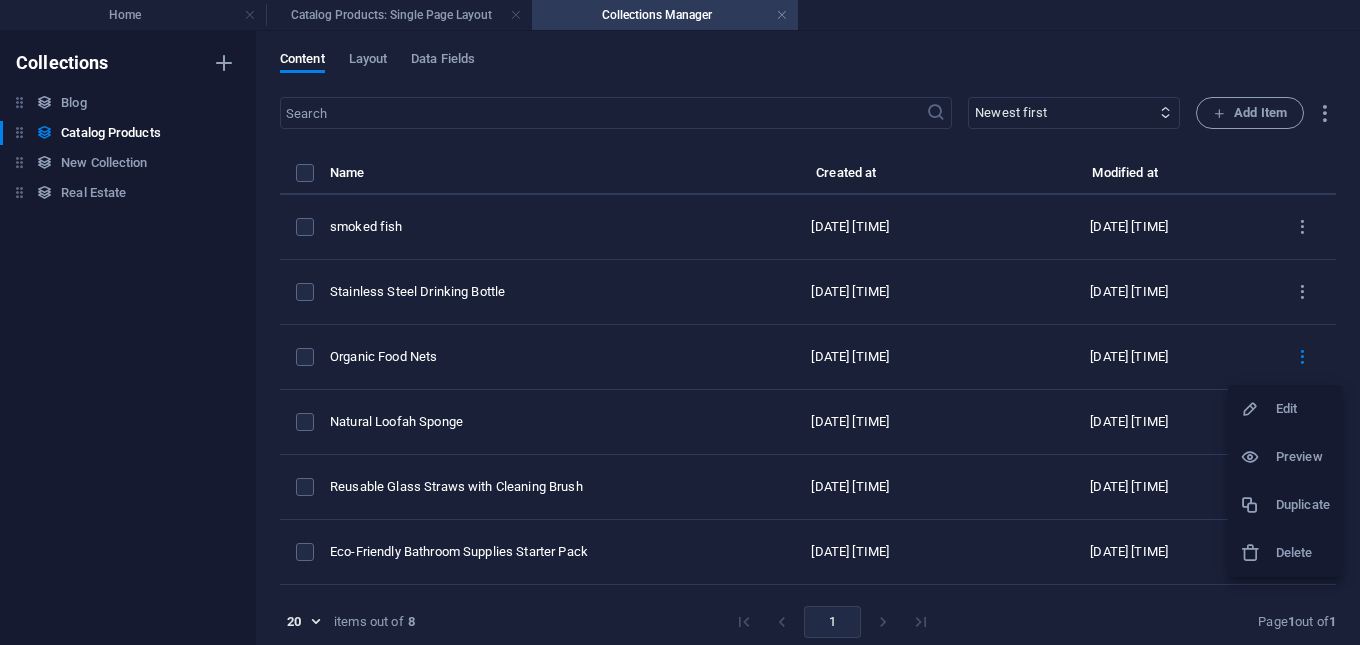 click at bounding box center [680, 322] 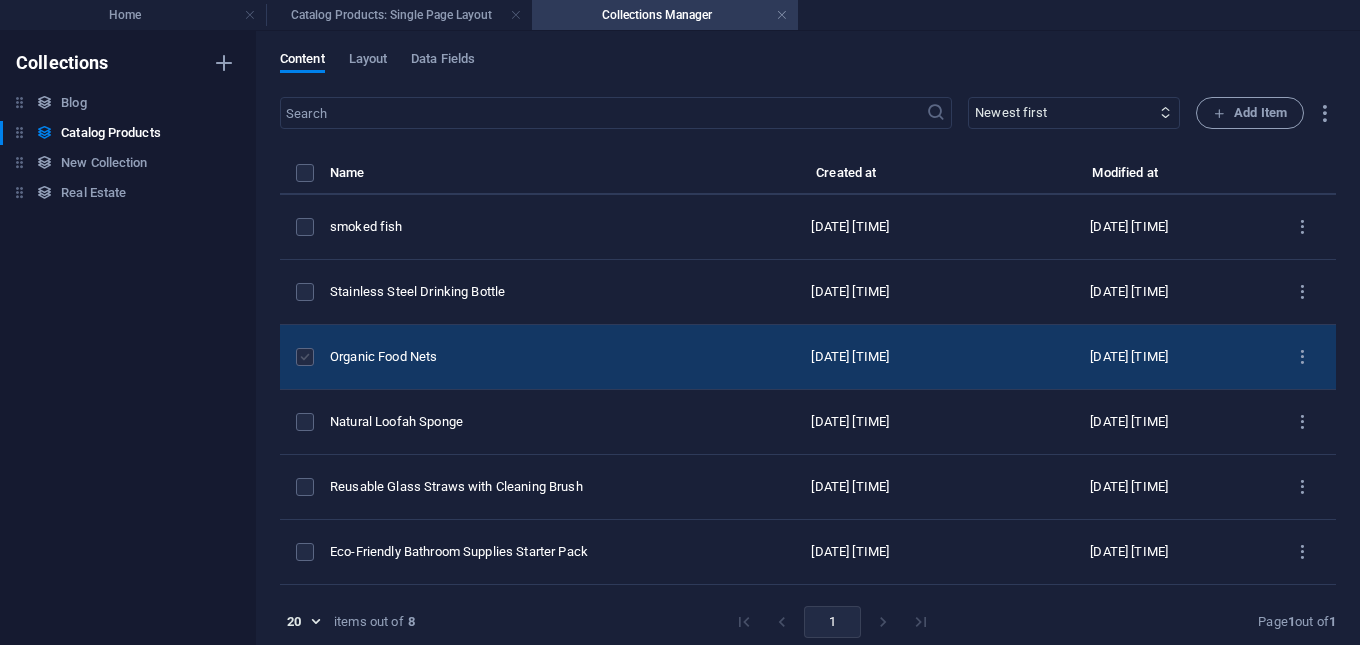 click at bounding box center (305, 357) 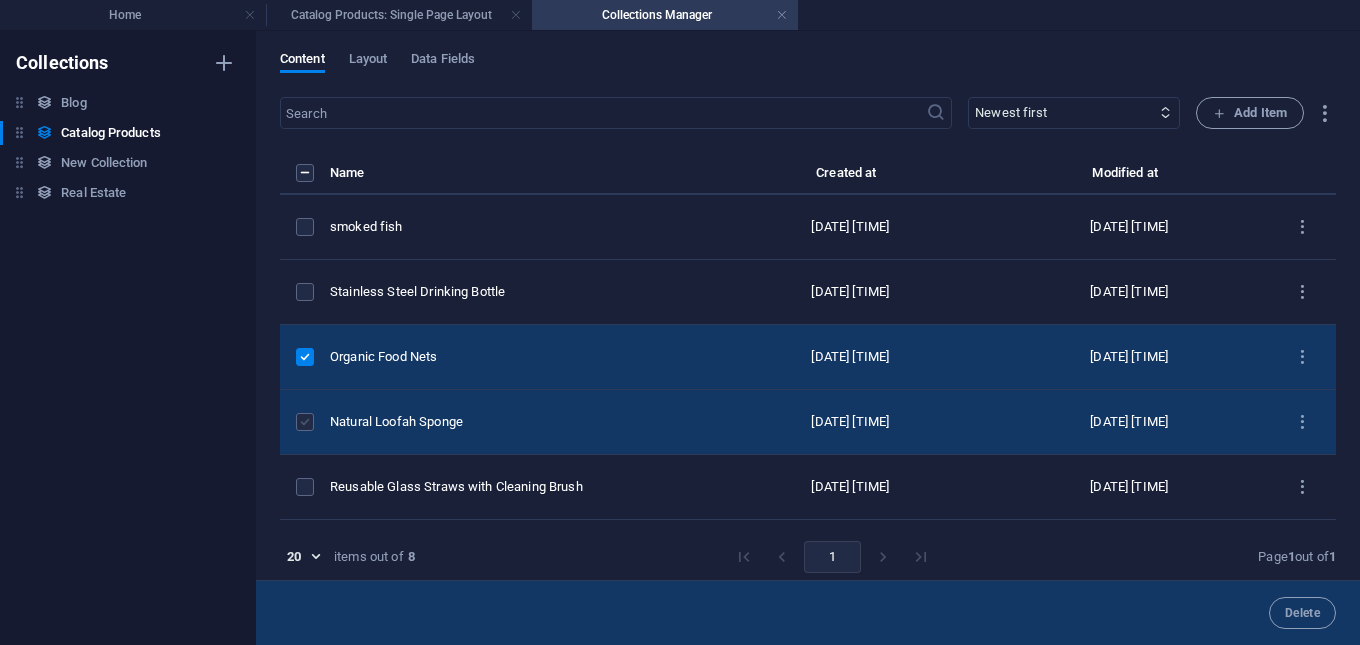 click at bounding box center (305, 422) 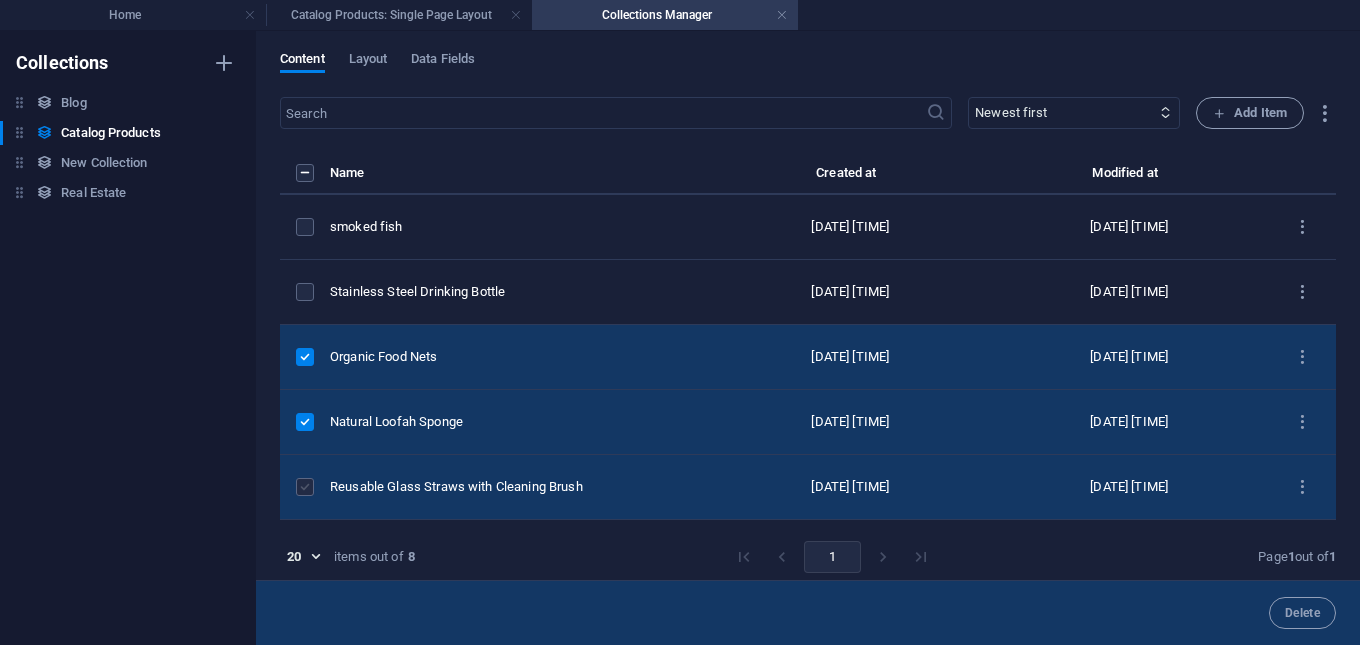 click at bounding box center (305, 487) 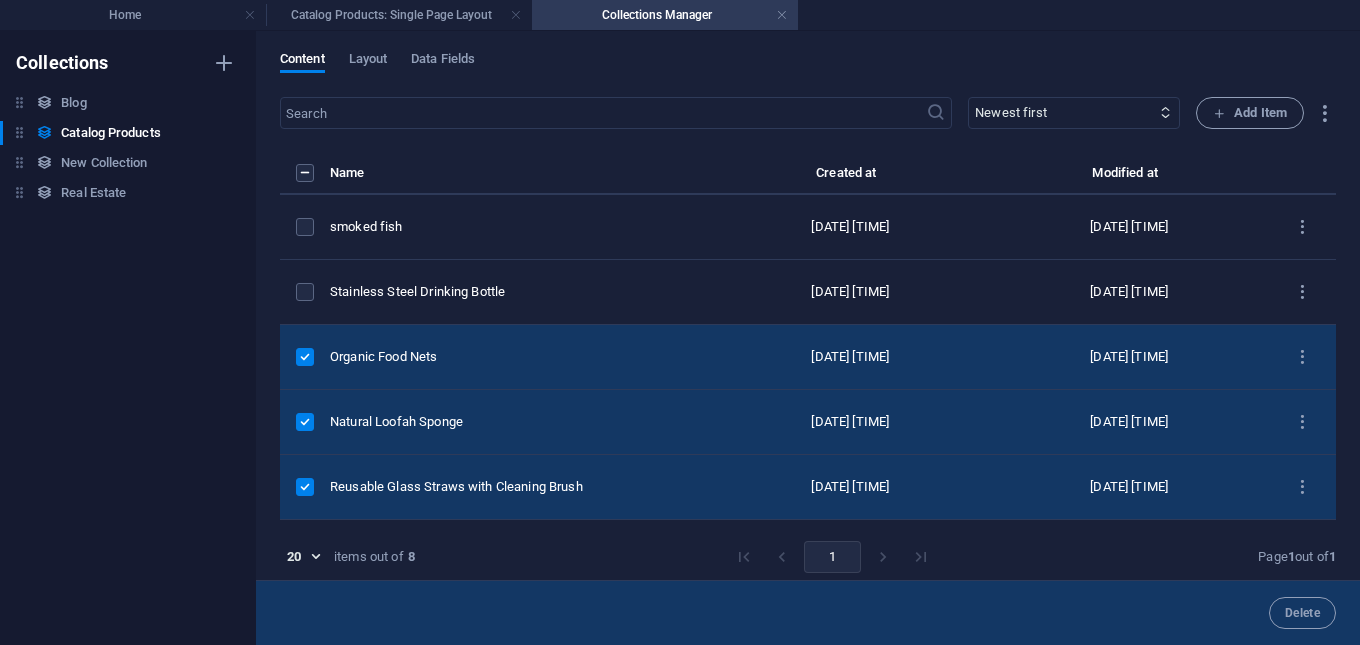 scroll, scrollTop: 190, scrollLeft: 0, axis: vertical 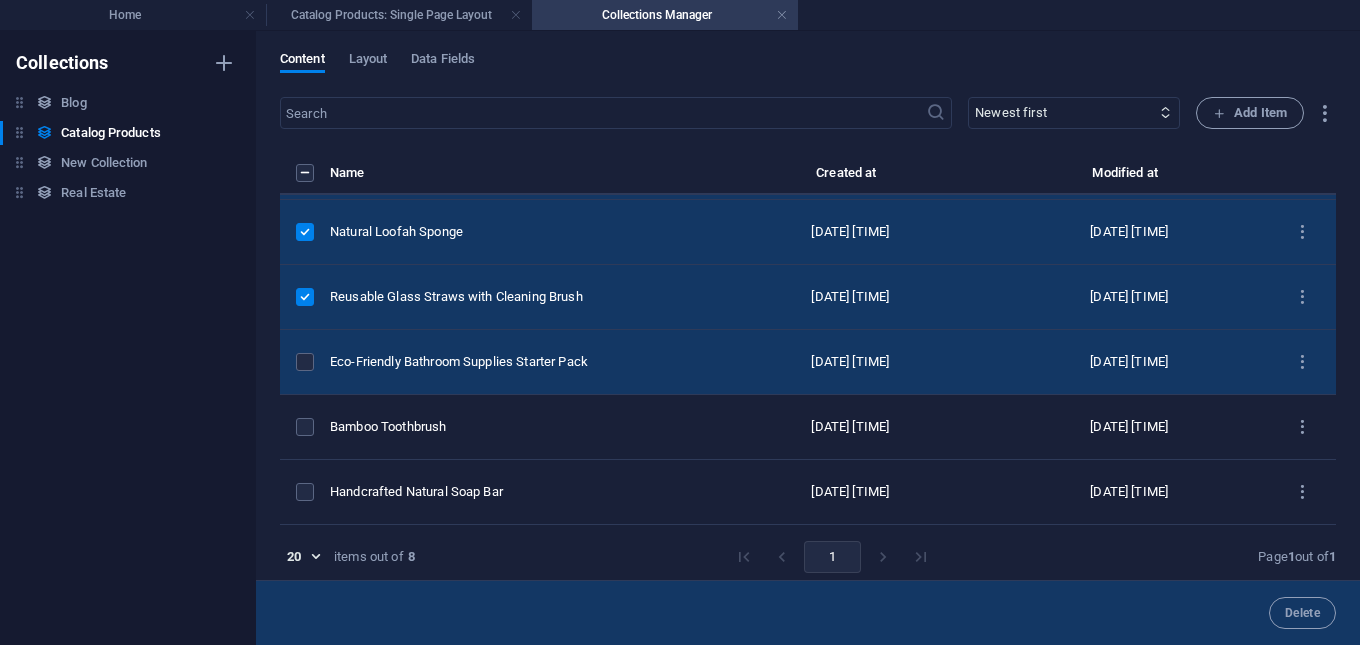 click at bounding box center [305, 362] 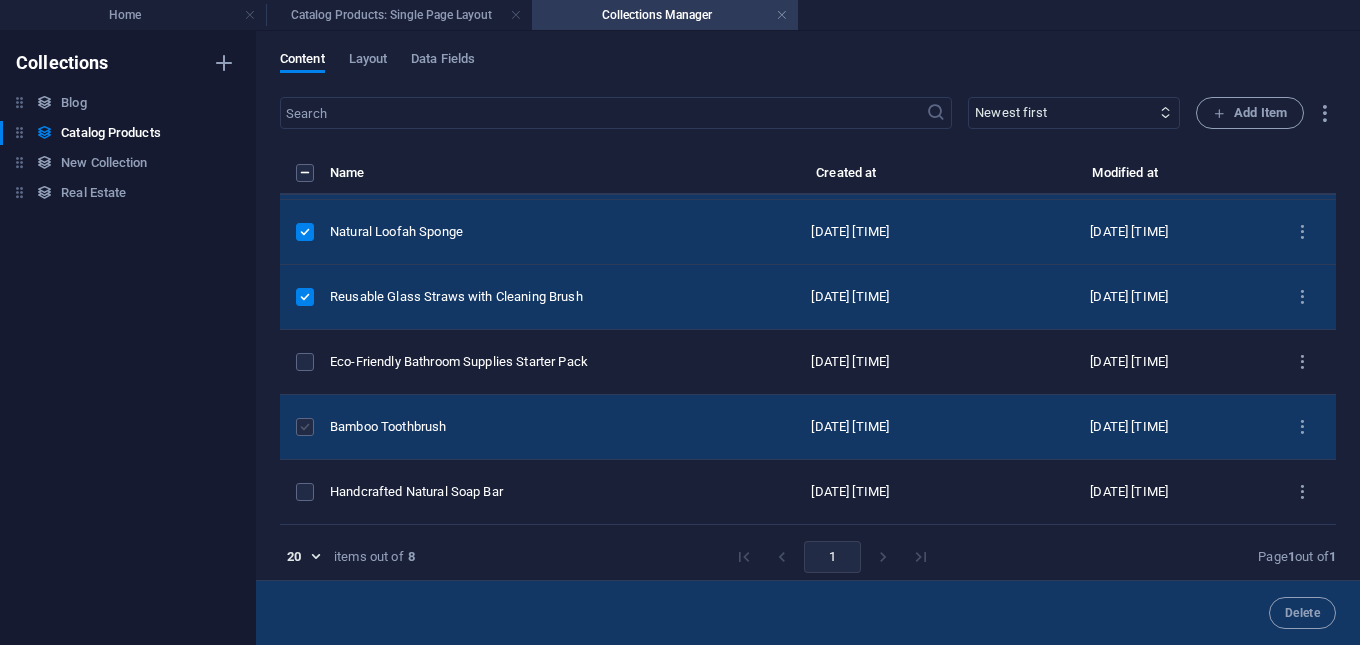 click at bounding box center (305, 427) 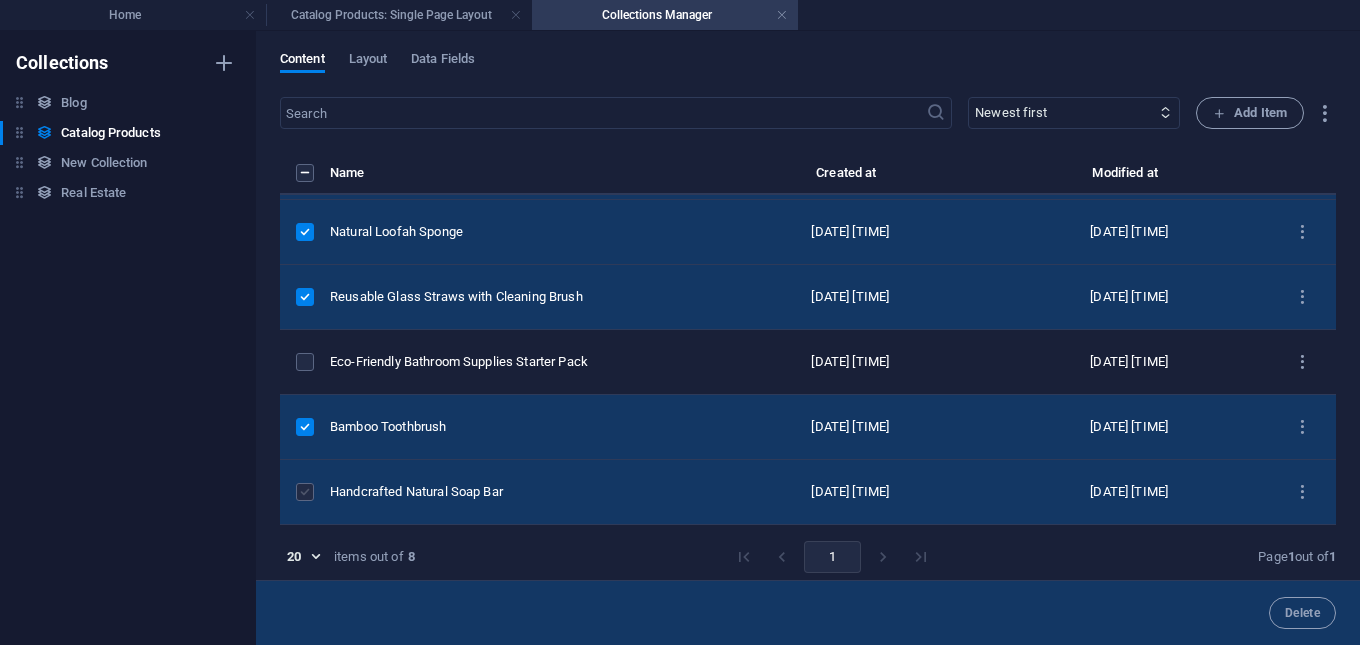 click at bounding box center (305, 492) 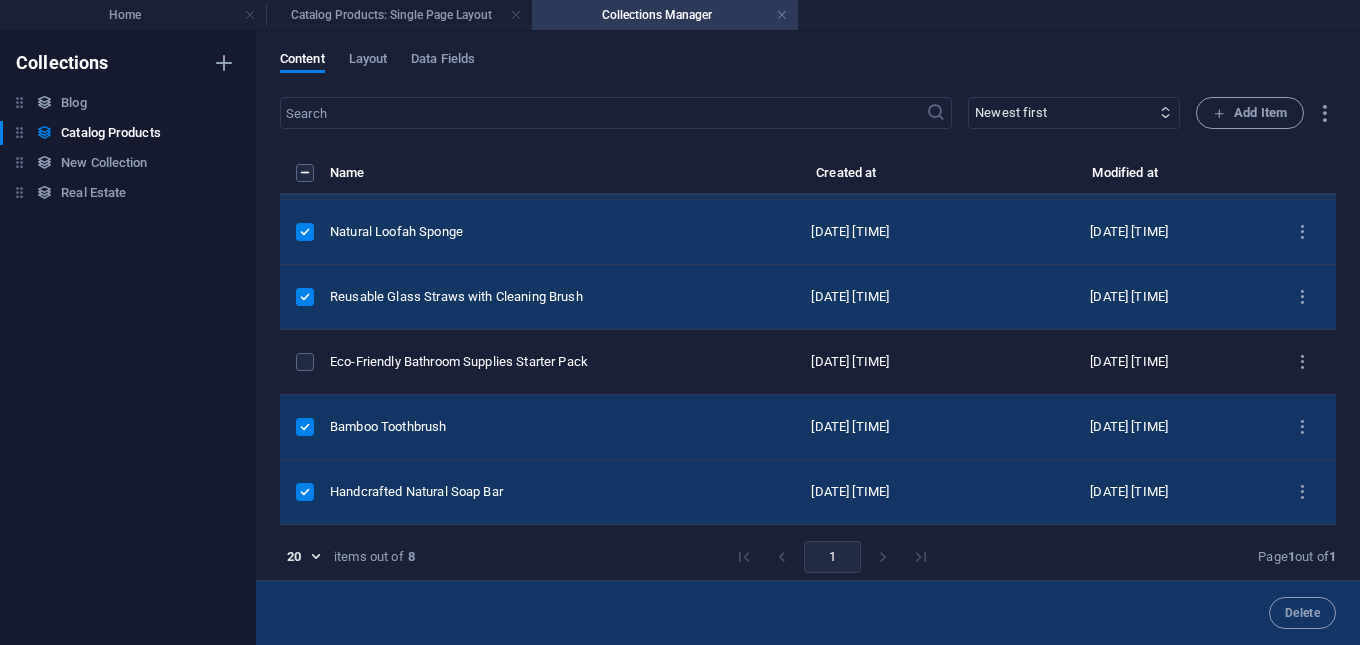 scroll, scrollTop: 9, scrollLeft: 0, axis: vertical 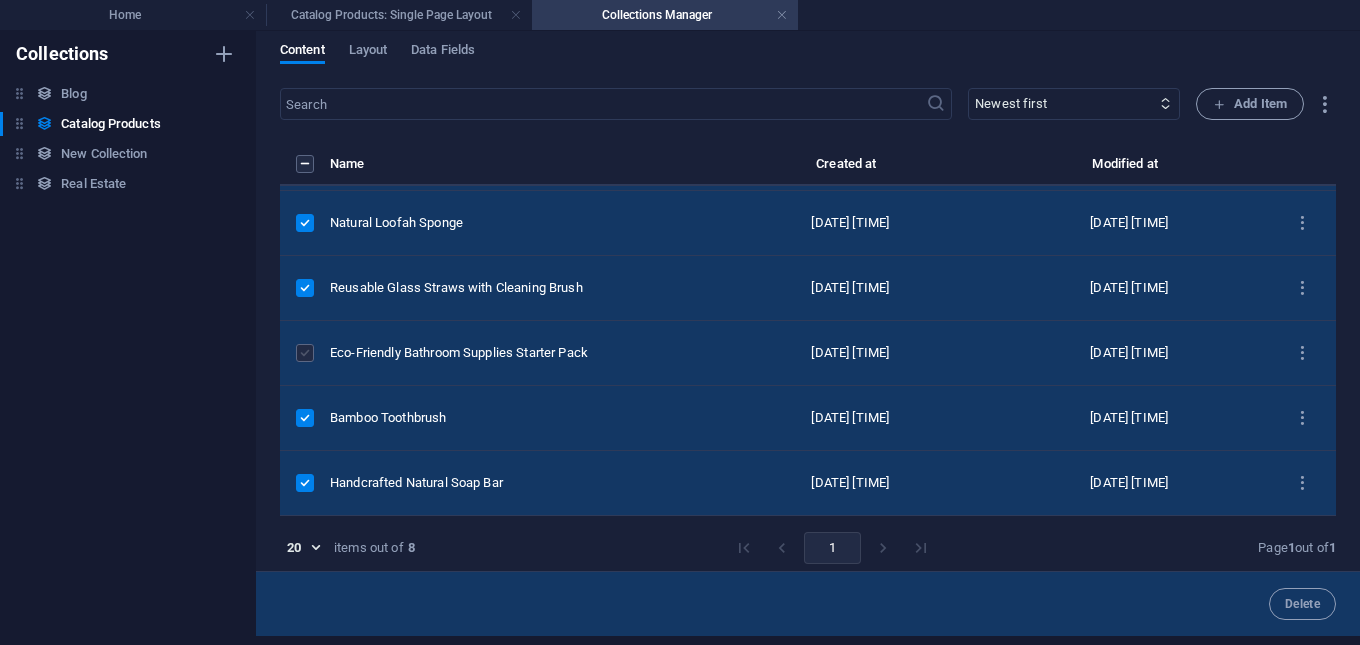 click at bounding box center [305, 353] 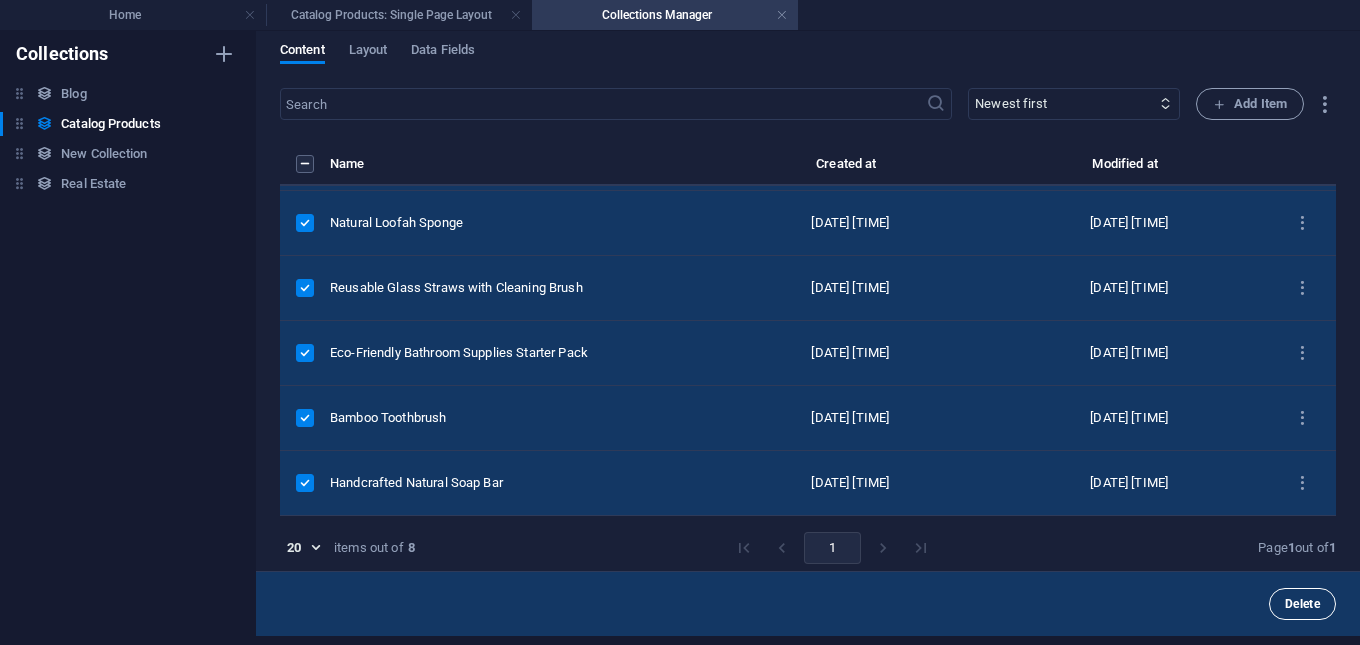 click on "Delete" at bounding box center (1302, 604) 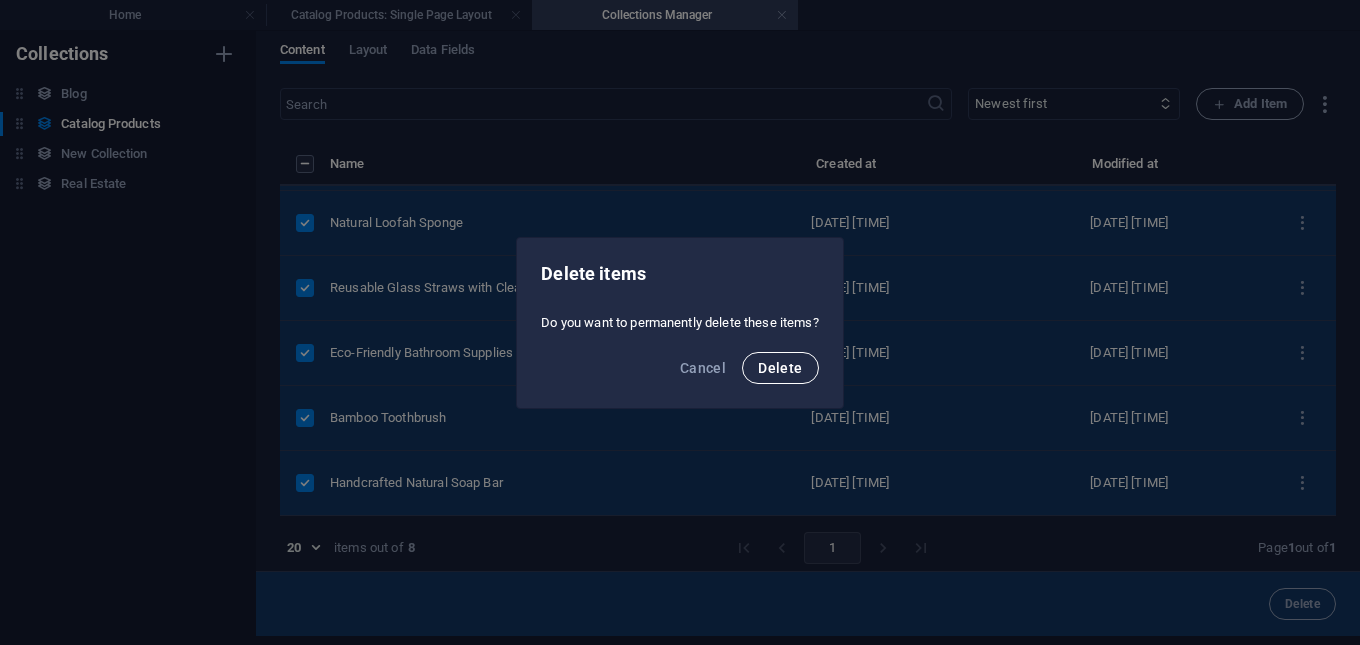 click on "Delete" at bounding box center (780, 368) 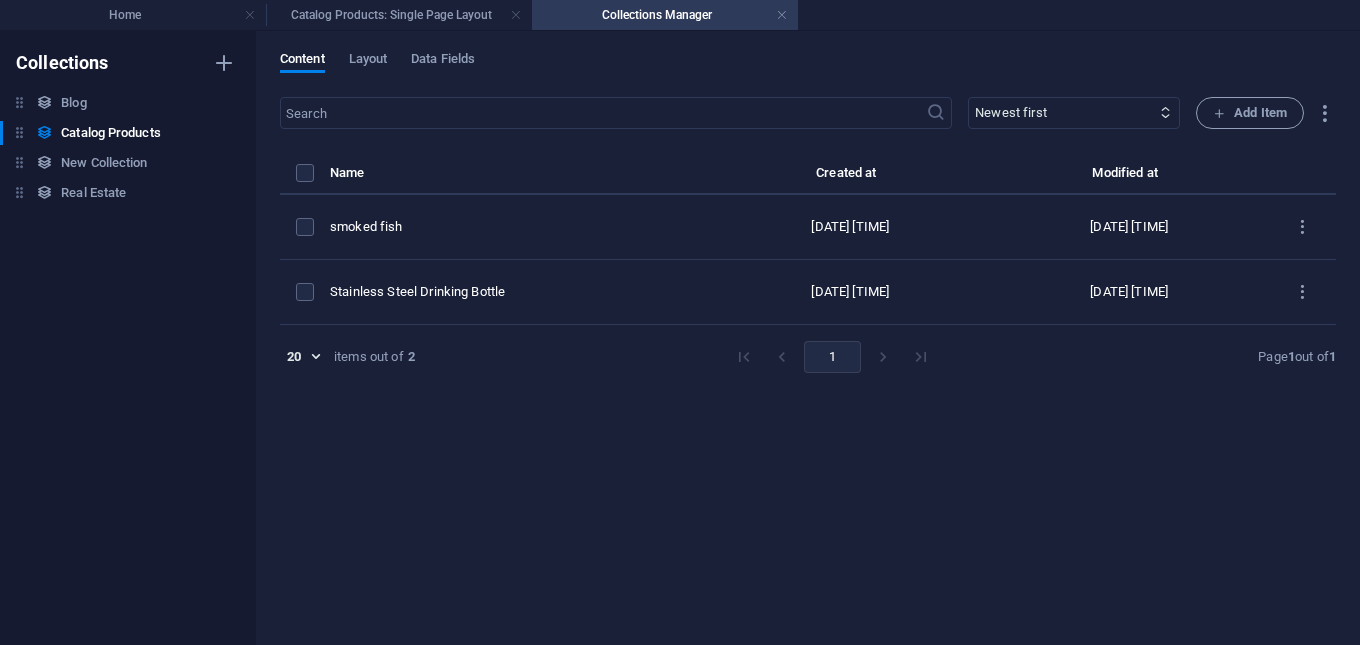 scroll, scrollTop: 0, scrollLeft: 0, axis: both 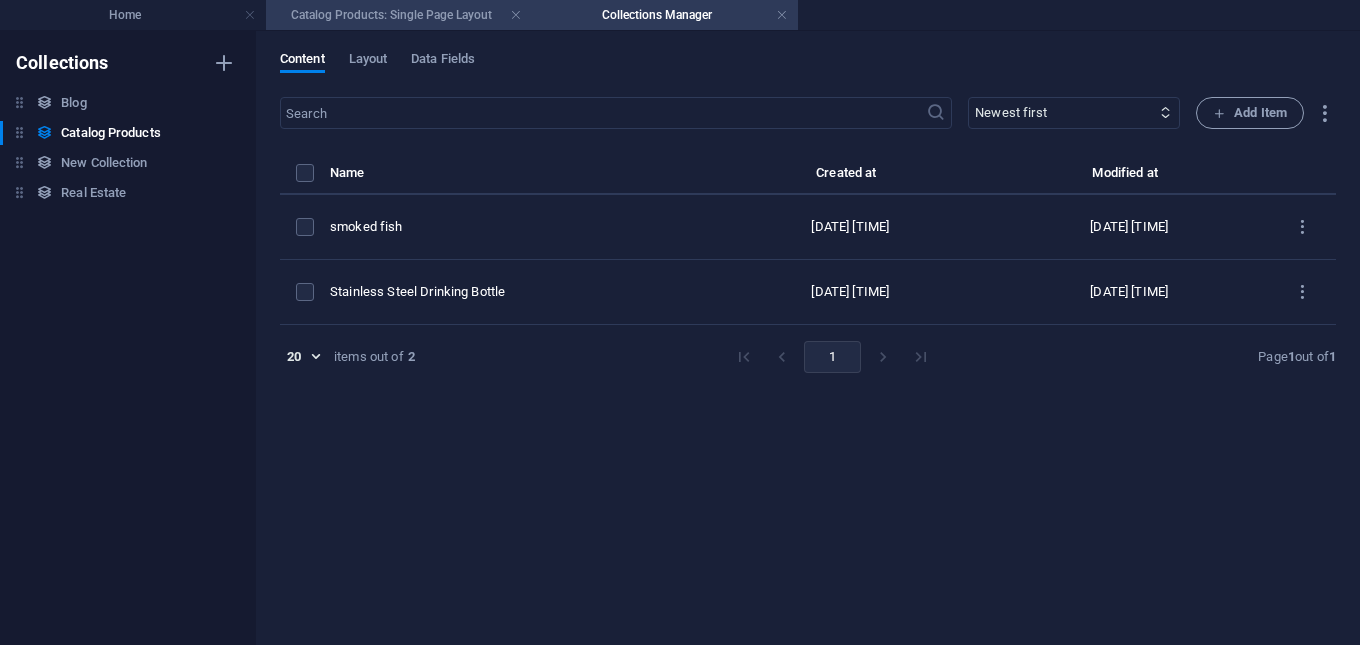 click on "Catalog Products: Single Page Layout" at bounding box center (399, 15) 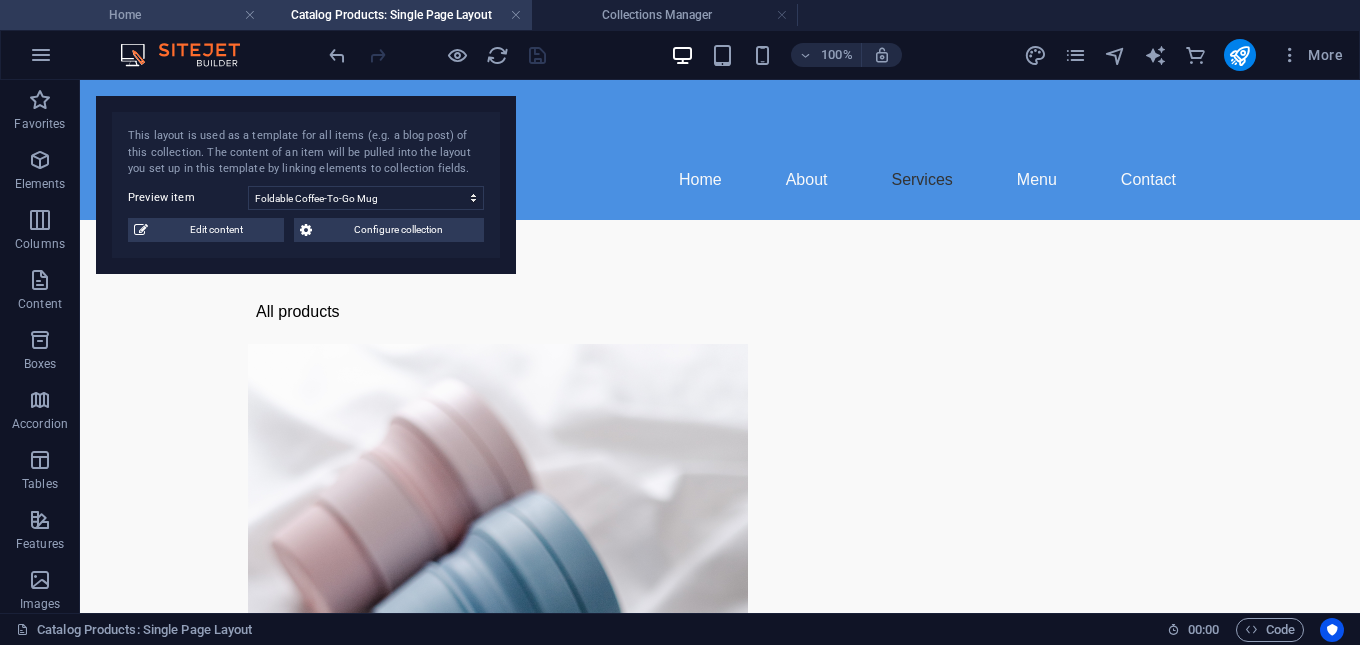 click on "Home" at bounding box center (133, 15) 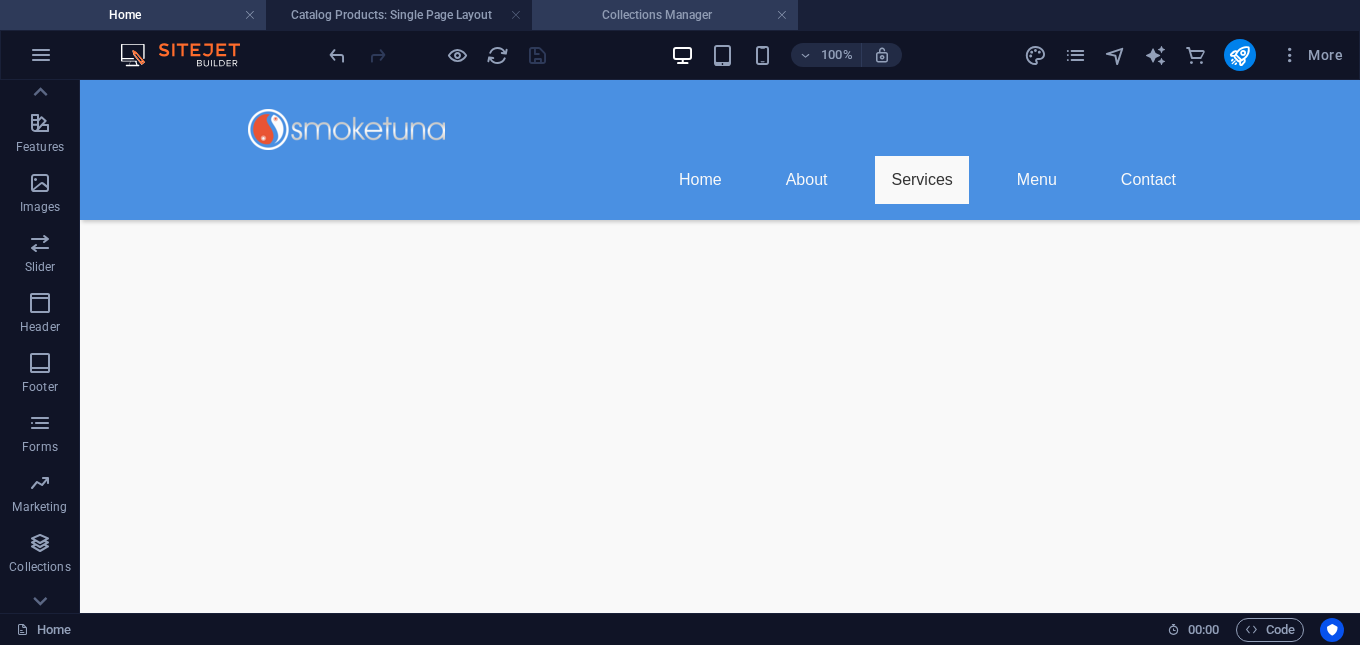 scroll, scrollTop: 2143, scrollLeft: 0, axis: vertical 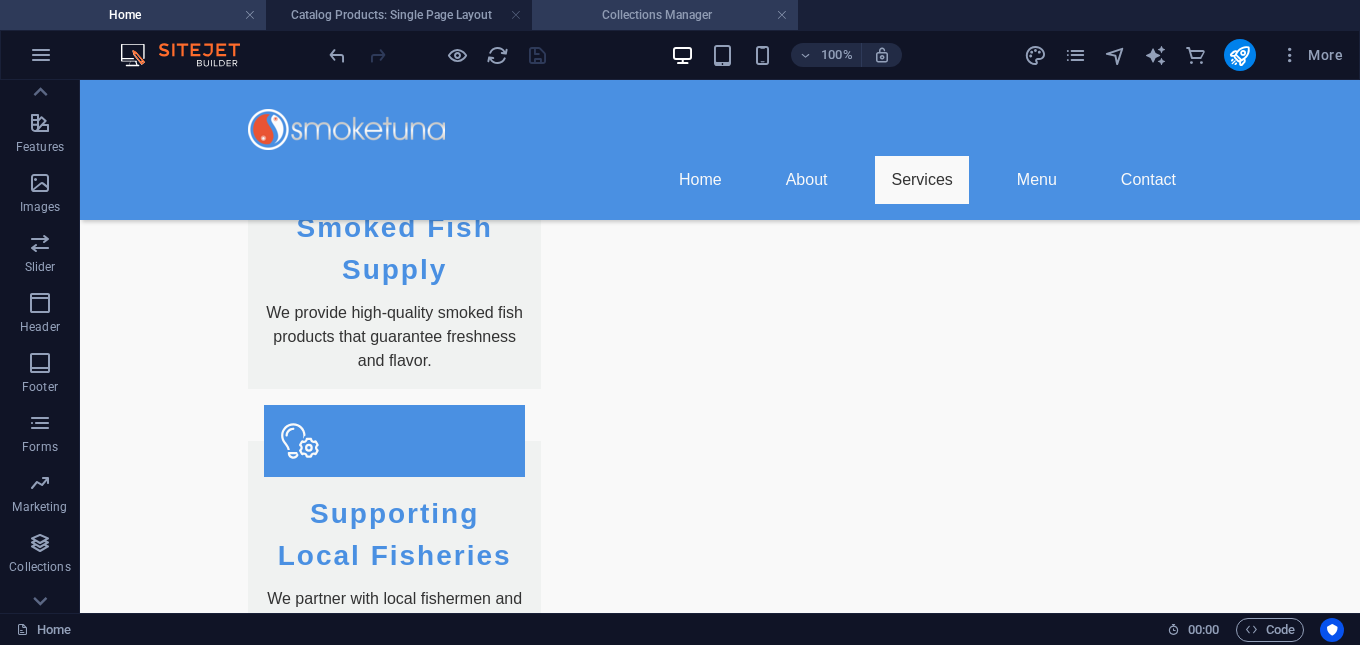 click on "Collections Manager" at bounding box center (665, 15) 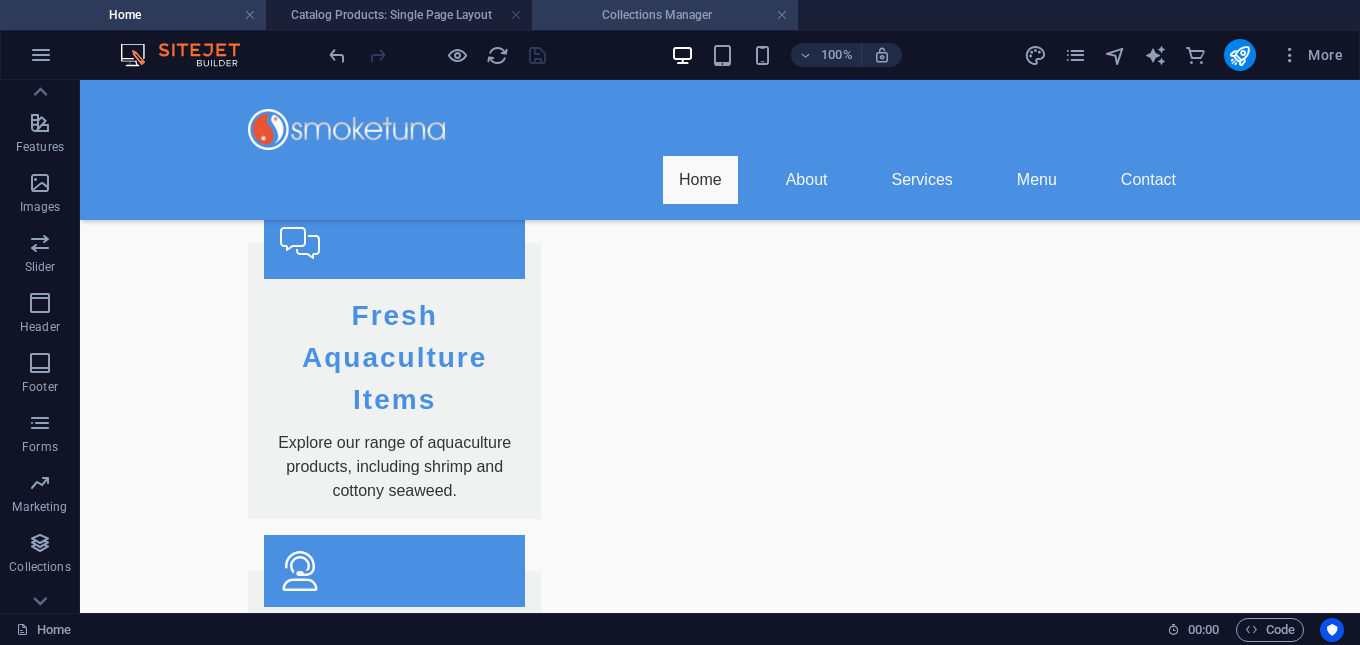 scroll, scrollTop: 0, scrollLeft: 0, axis: both 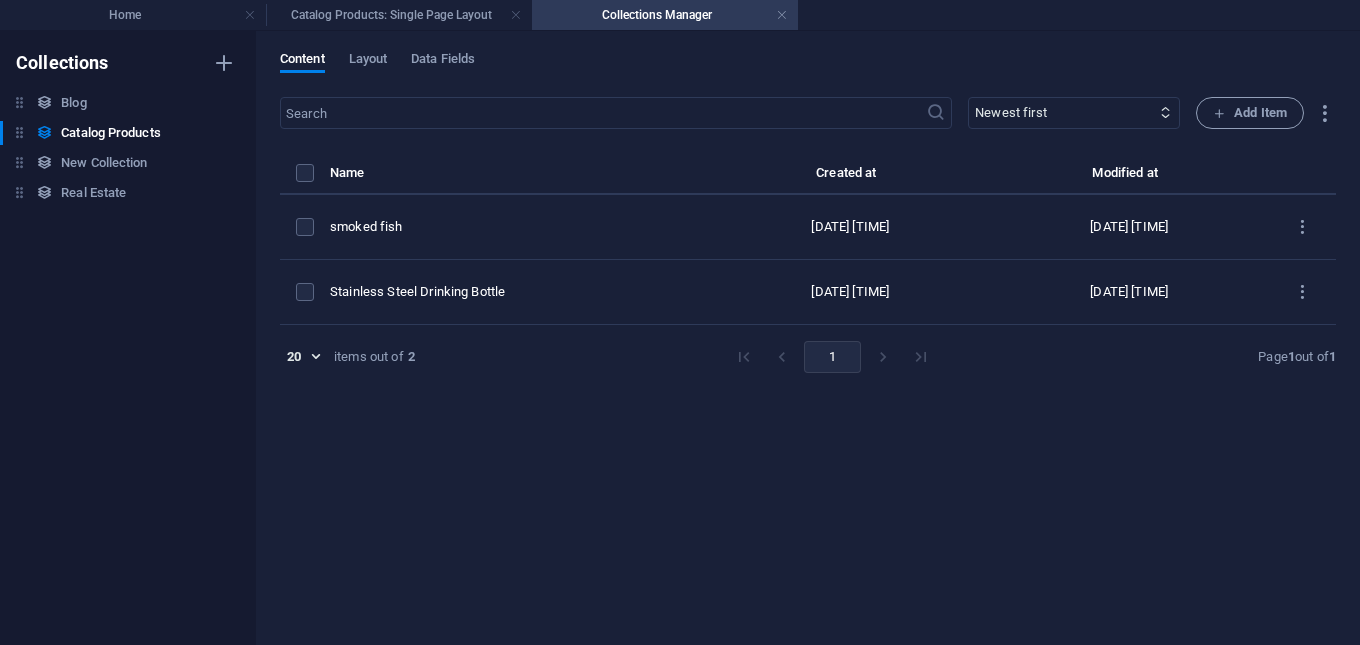click on "Collections Manager" at bounding box center (665, 15) 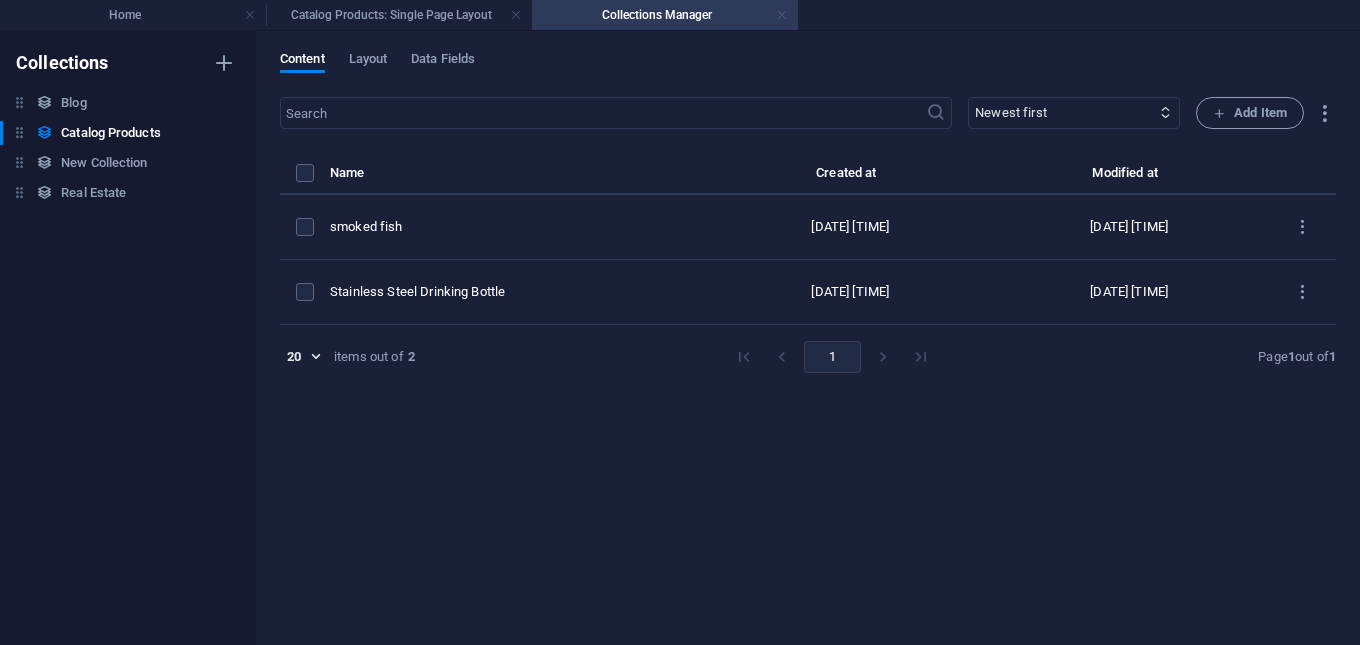 click at bounding box center [782, 15] 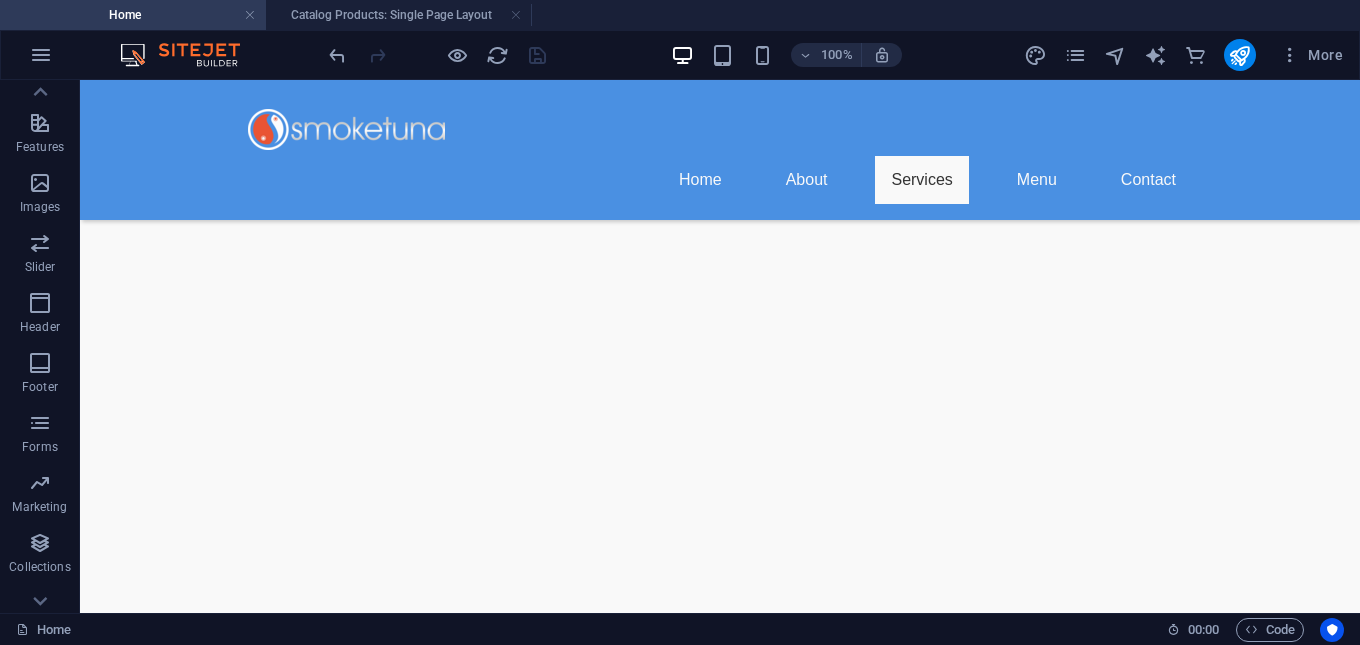 scroll, scrollTop: 2143, scrollLeft: 0, axis: vertical 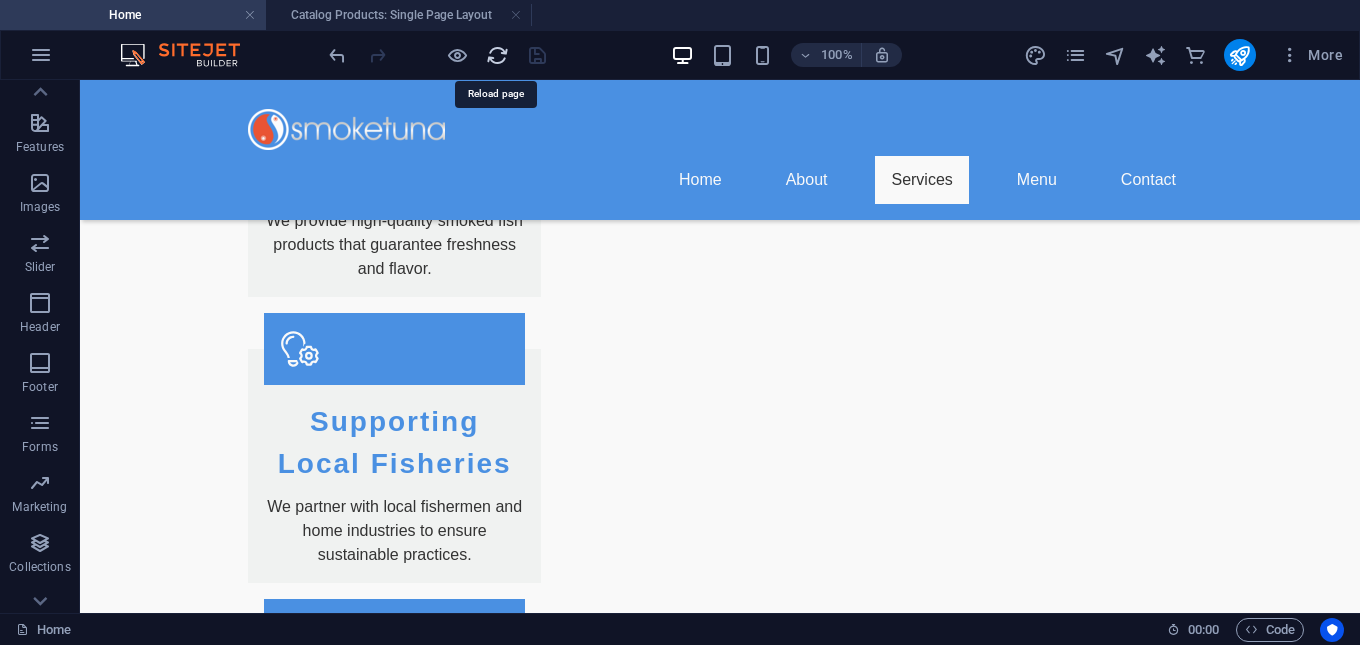 click at bounding box center [497, 55] 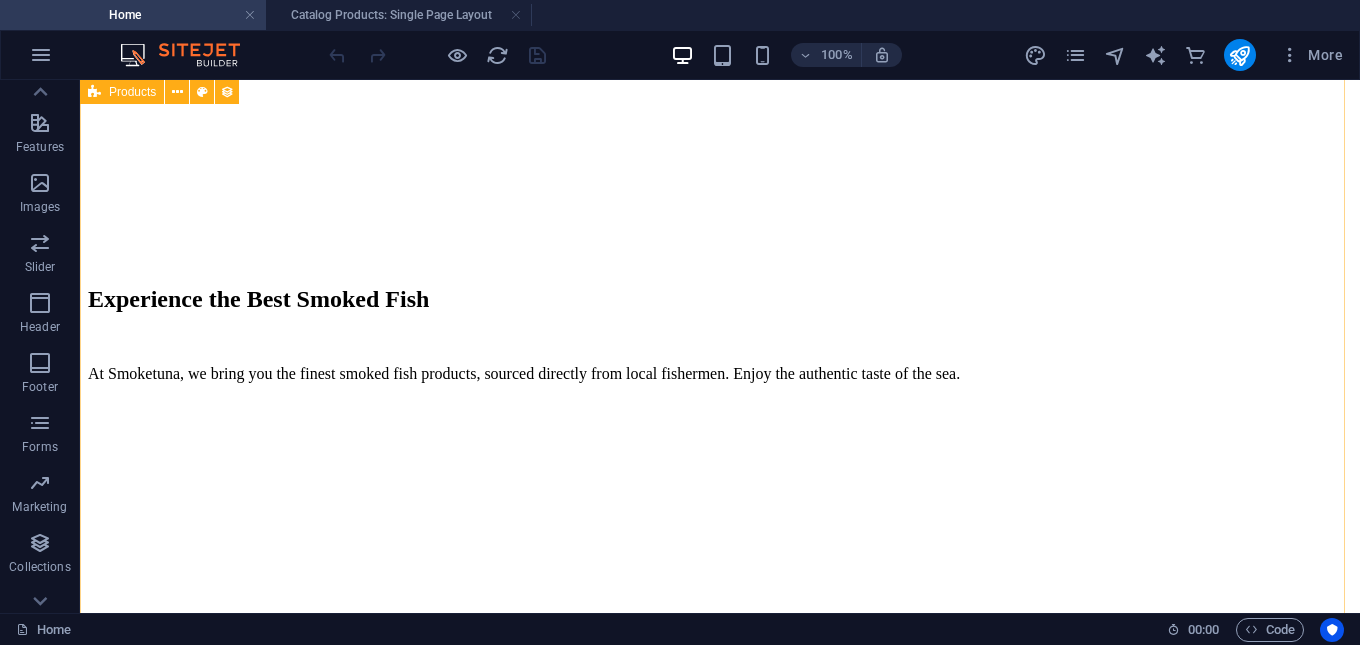 scroll, scrollTop: 2183, scrollLeft: 0, axis: vertical 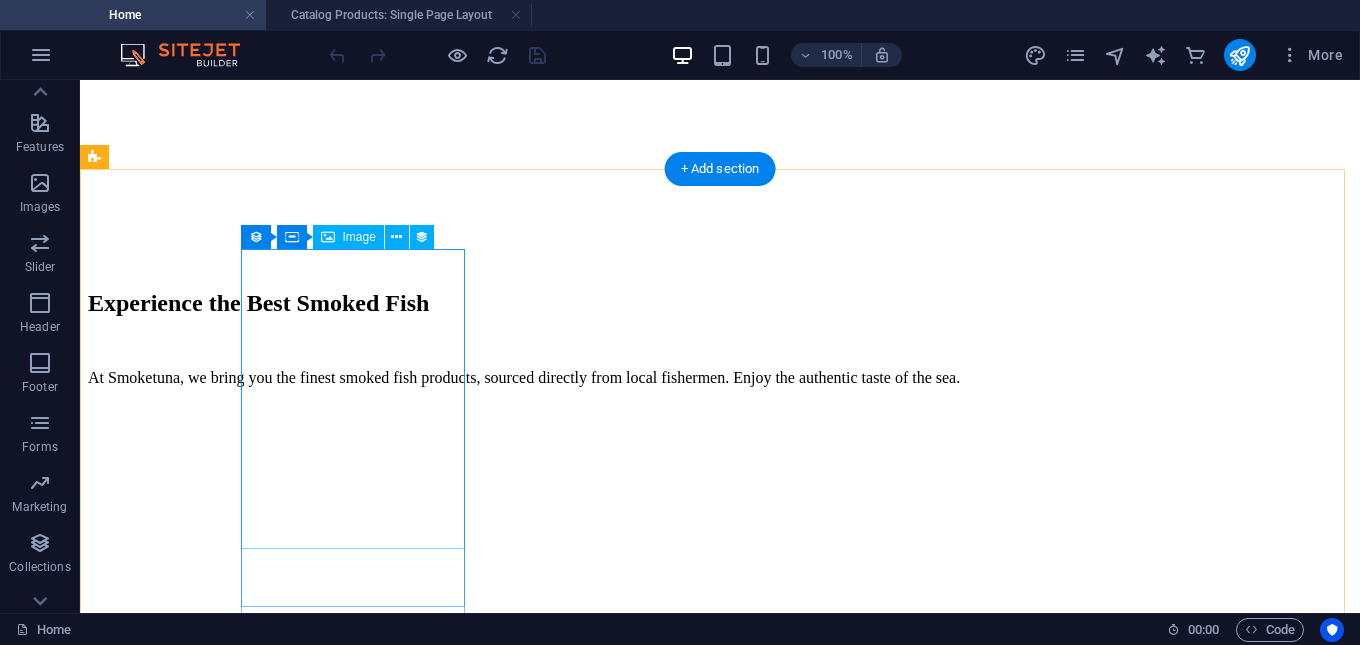 click at bounding box center [720, 9399] 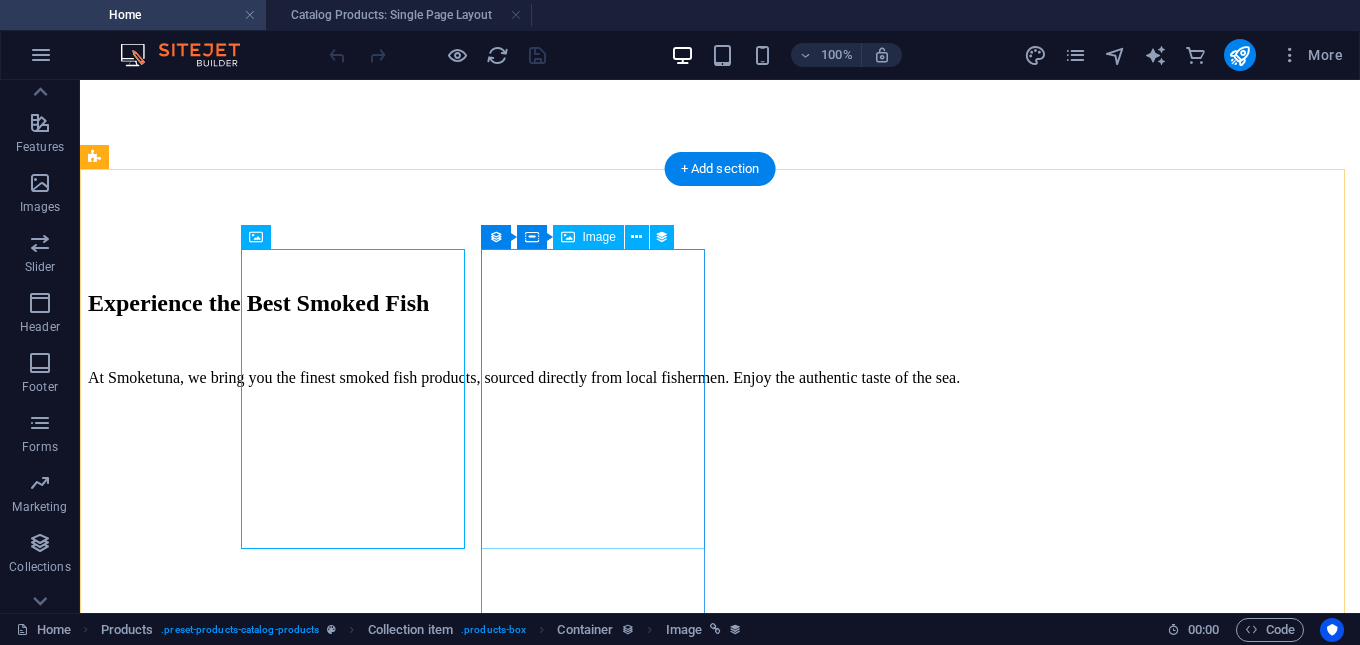 click at bounding box center [720, 9749] 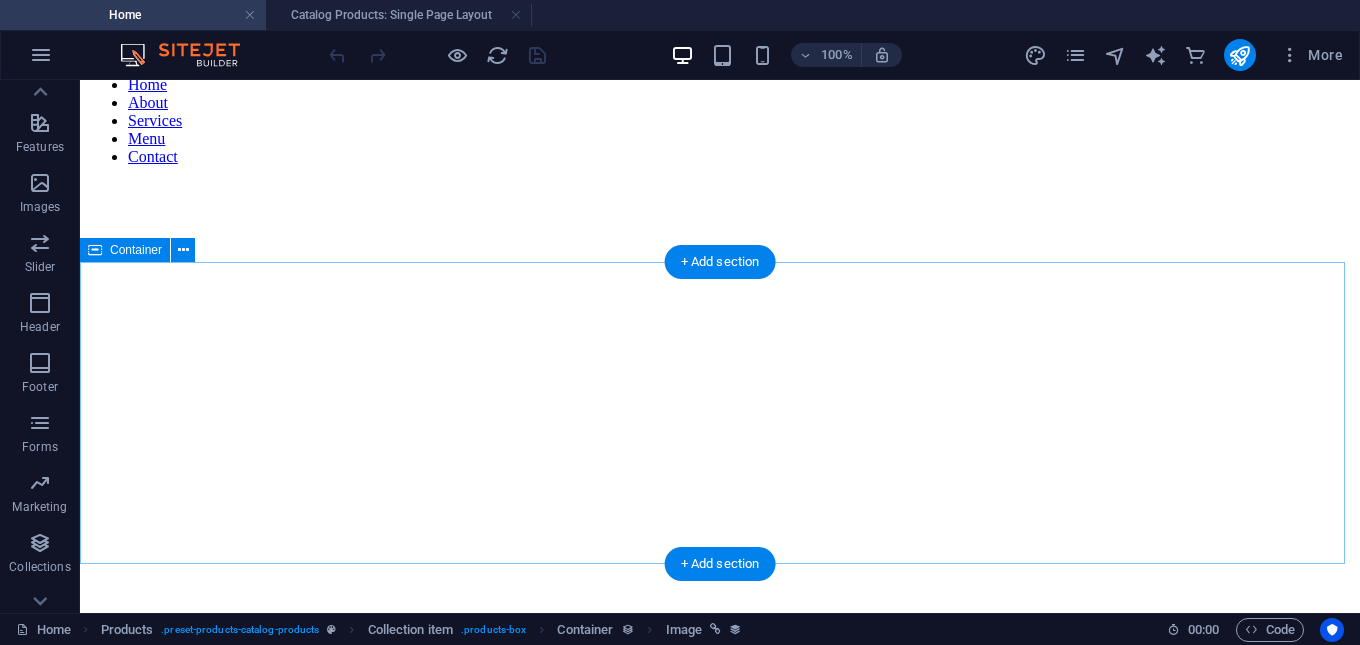 scroll, scrollTop: 1783, scrollLeft: 0, axis: vertical 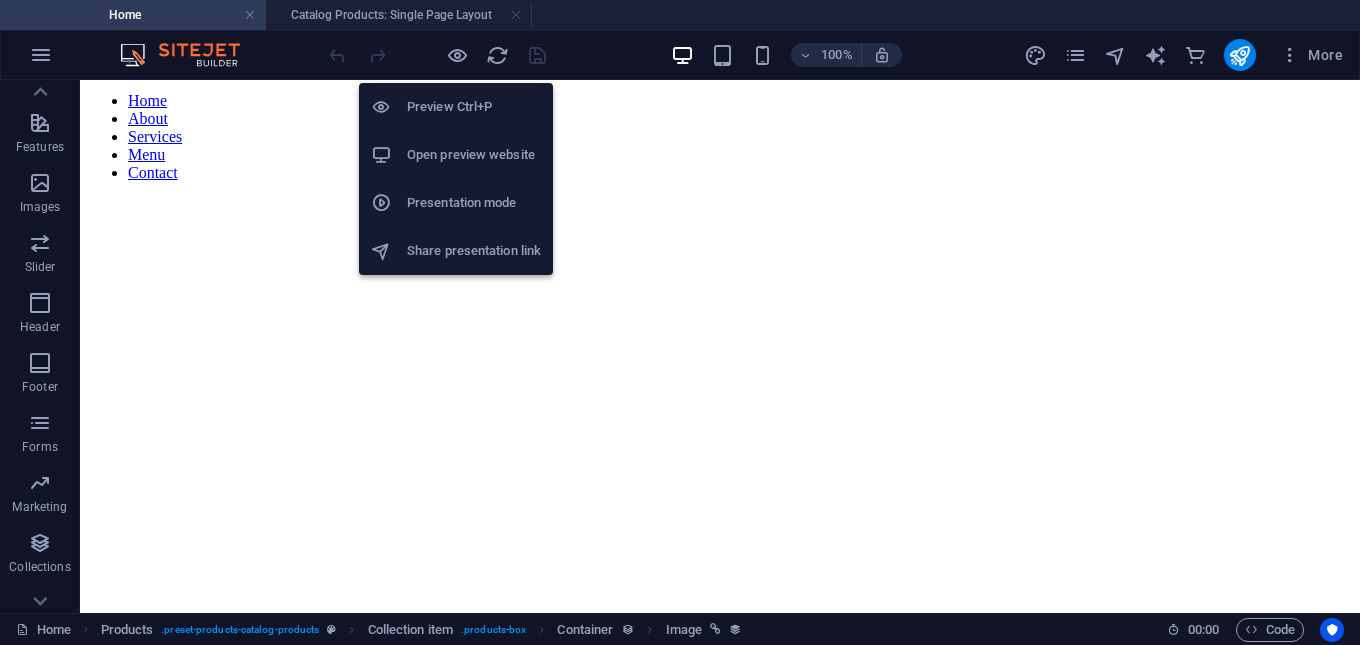 click on "Open preview website" at bounding box center [474, 155] 